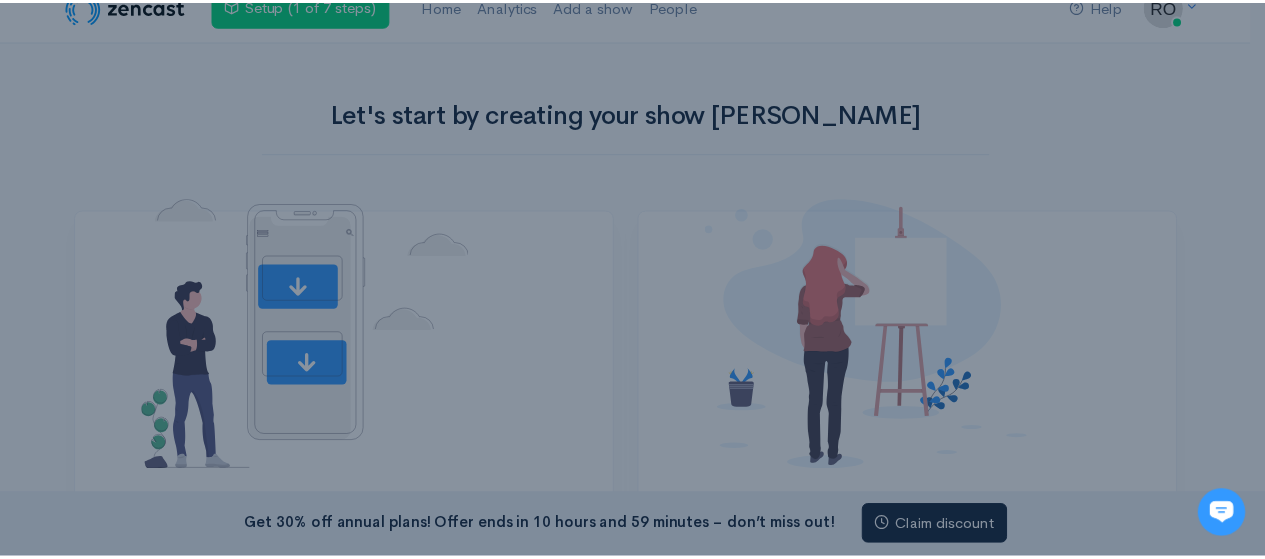 scroll, scrollTop: 27, scrollLeft: 0, axis: vertical 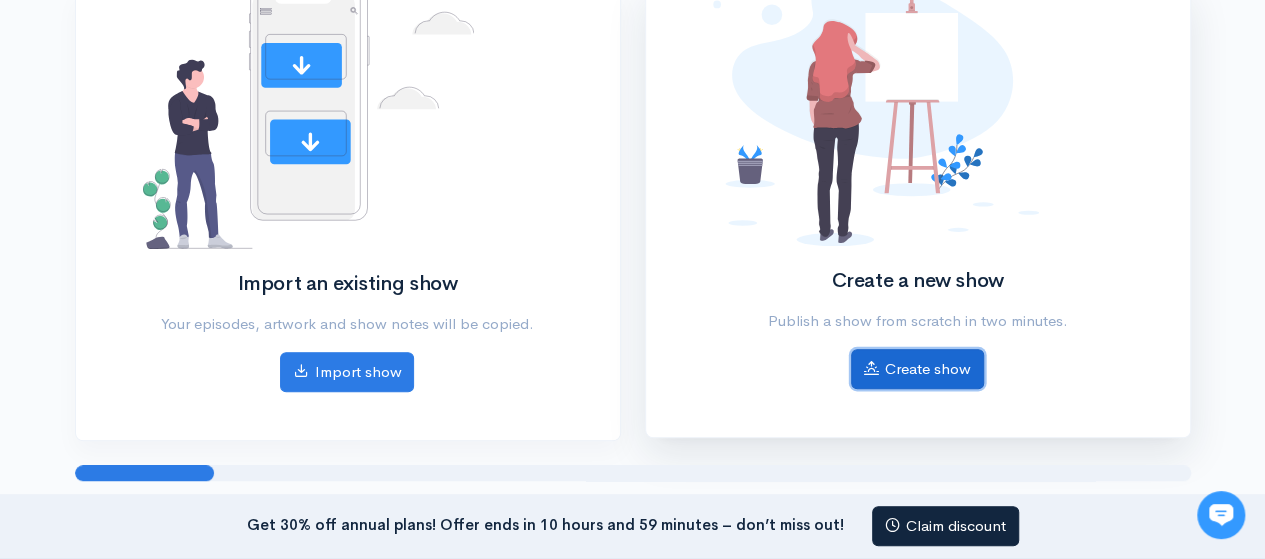 click on "Create show" at bounding box center [917, 369] 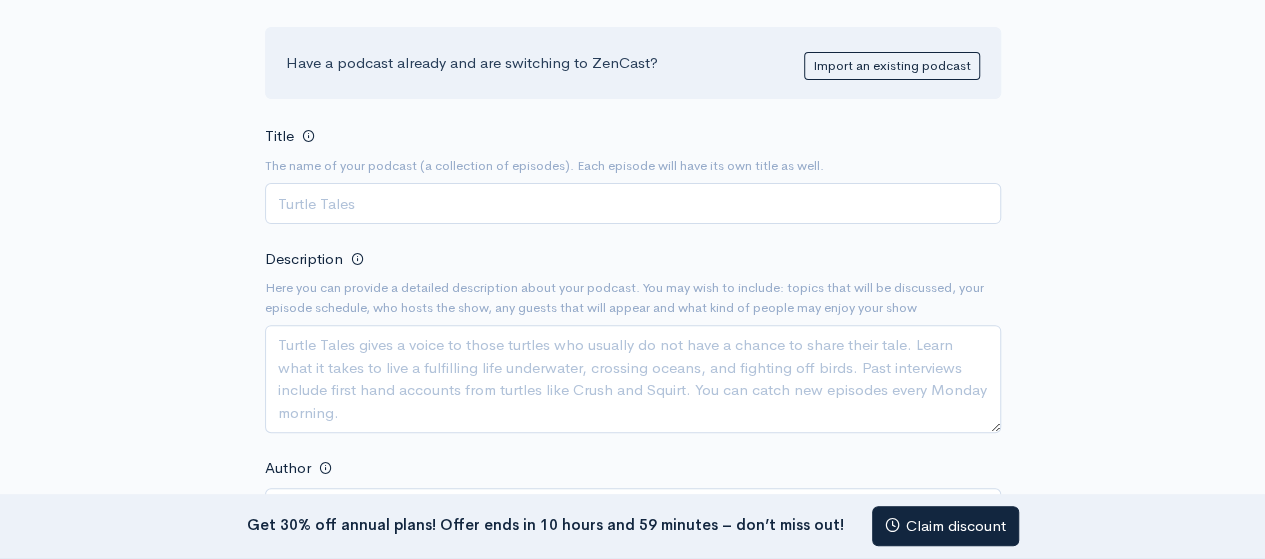 scroll, scrollTop: 0, scrollLeft: 0, axis: both 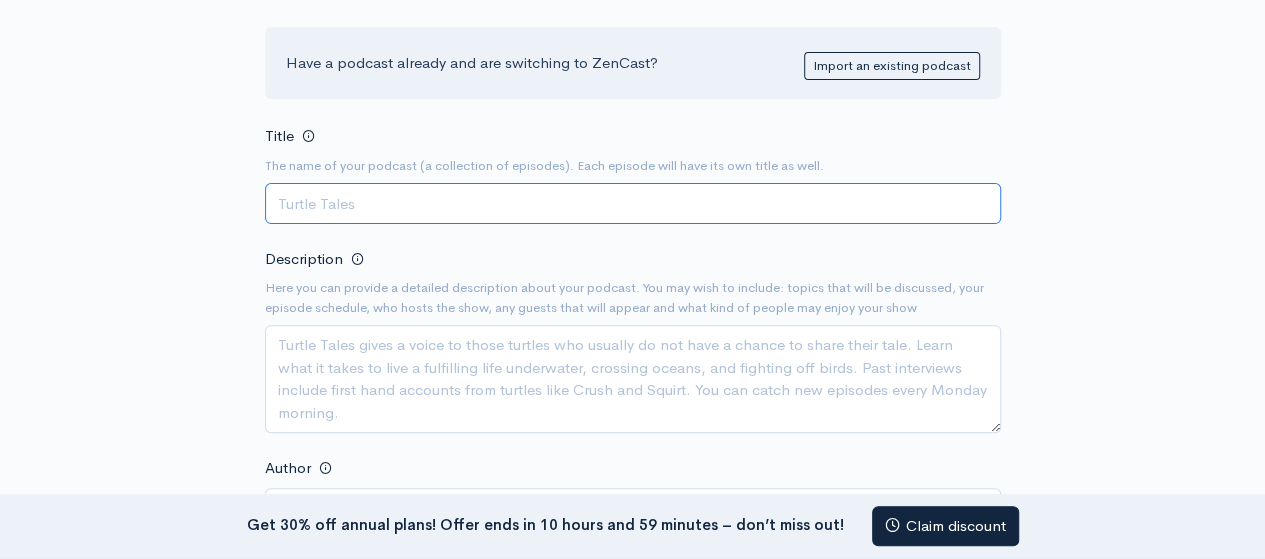paste on "Spaces Reimagined: The Art of FF&E Design" 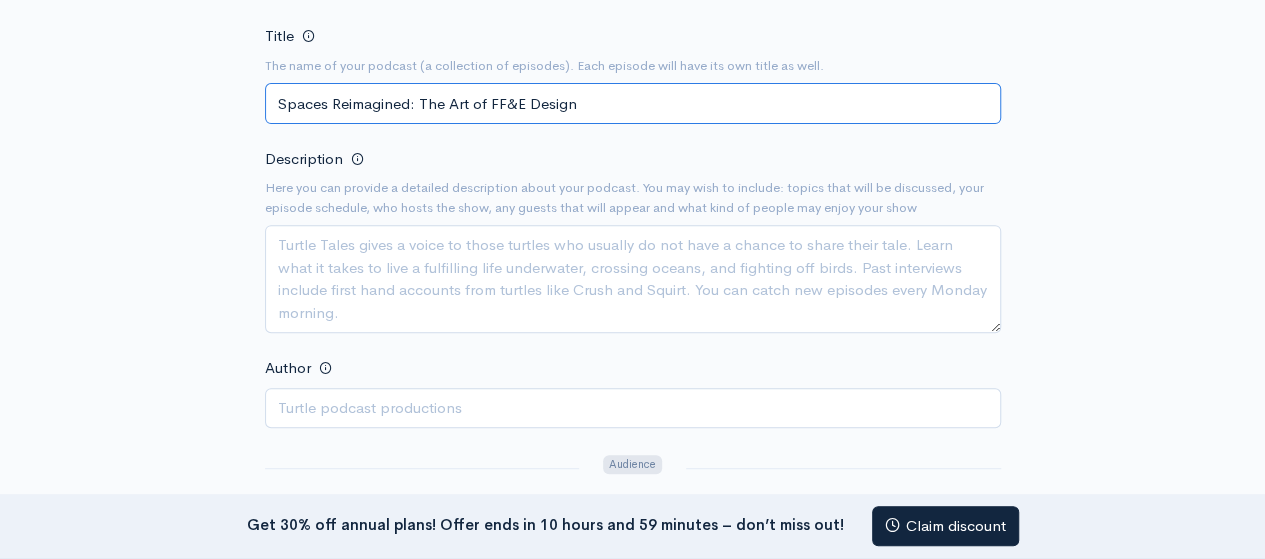 scroll, scrollTop: 331, scrollLeft: 0, axis: vertical 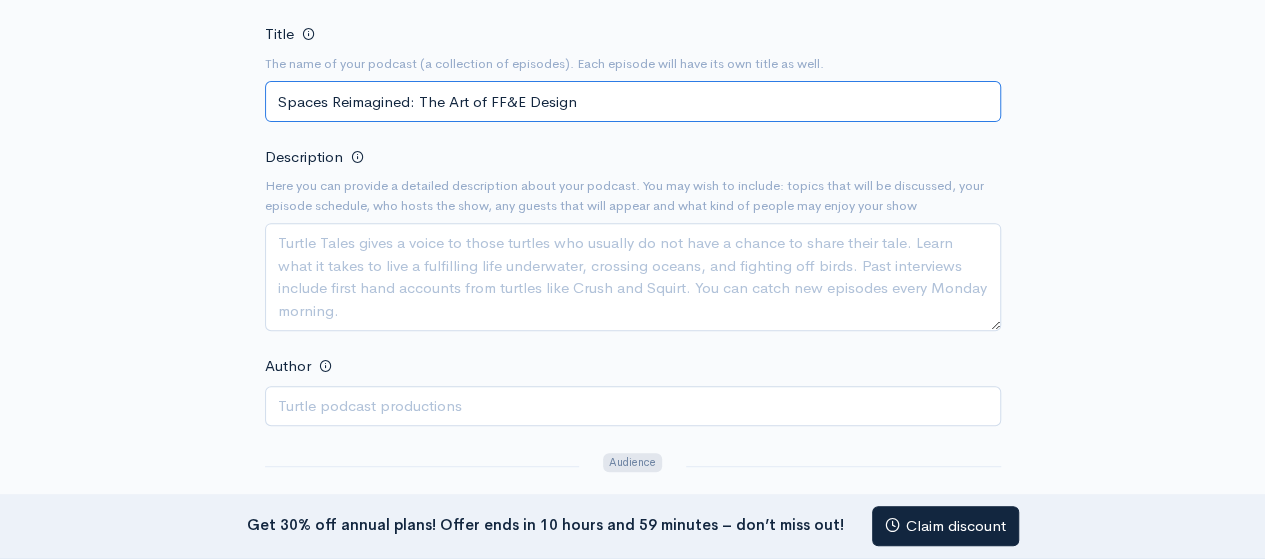 type on "Spaces Reimagined: The Art of FF&E Design" 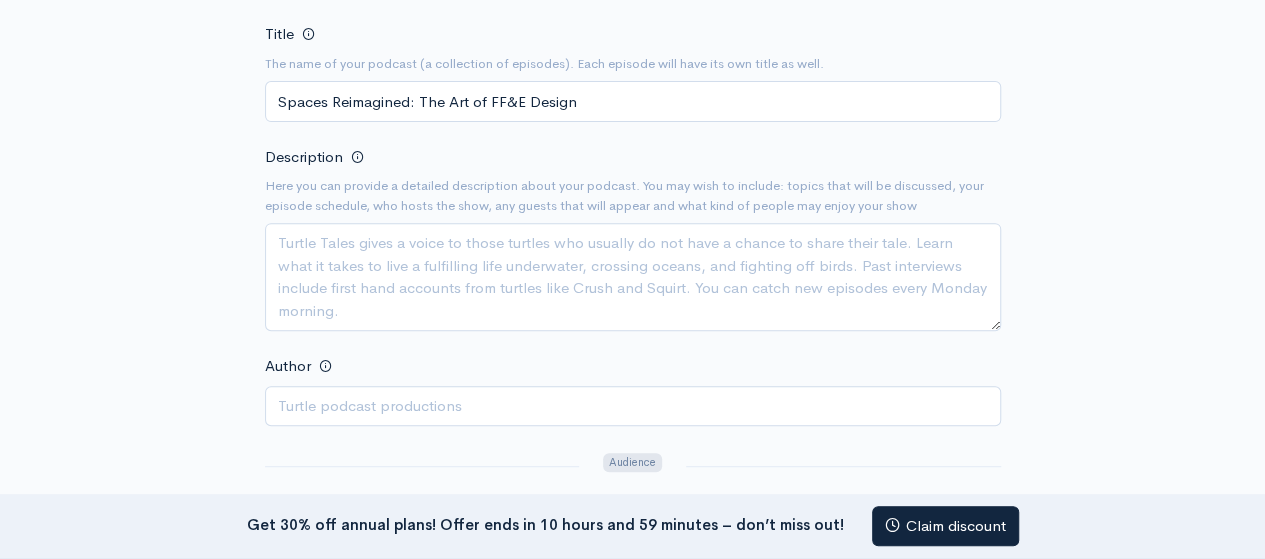 click on "Here you can provide a detailed description about your podcast. You may wish to include: topics that will be
discussed, your episode schedule, who hosts the show, any guests that will appear and what kind of people may
enjoy your show" at bounding box center (633, 195) 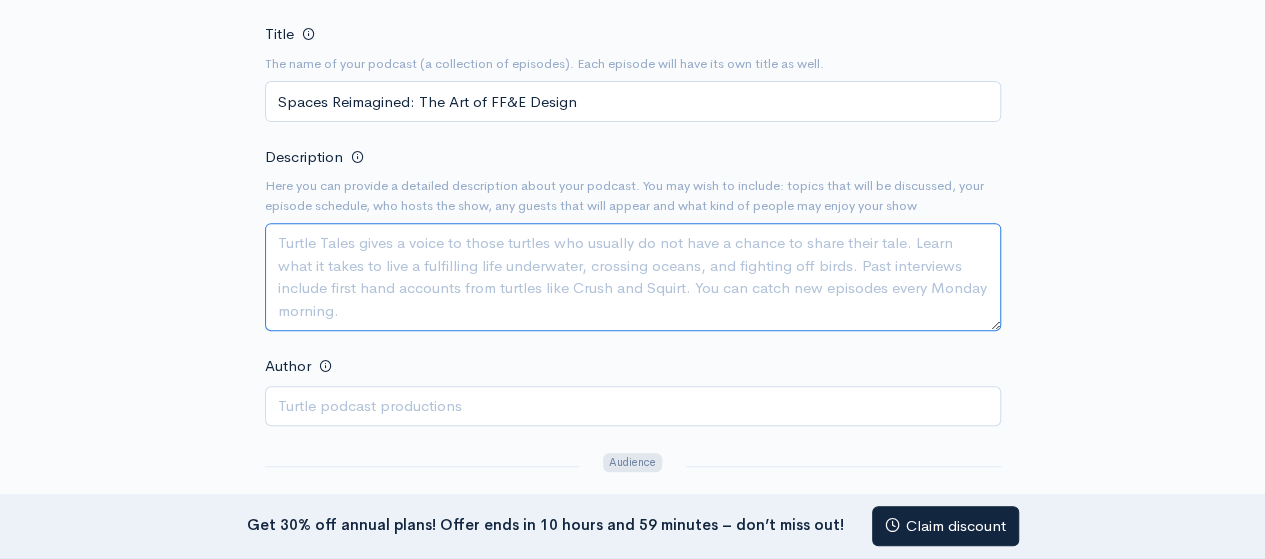 click on "Description" at bounding box center (633, 277) 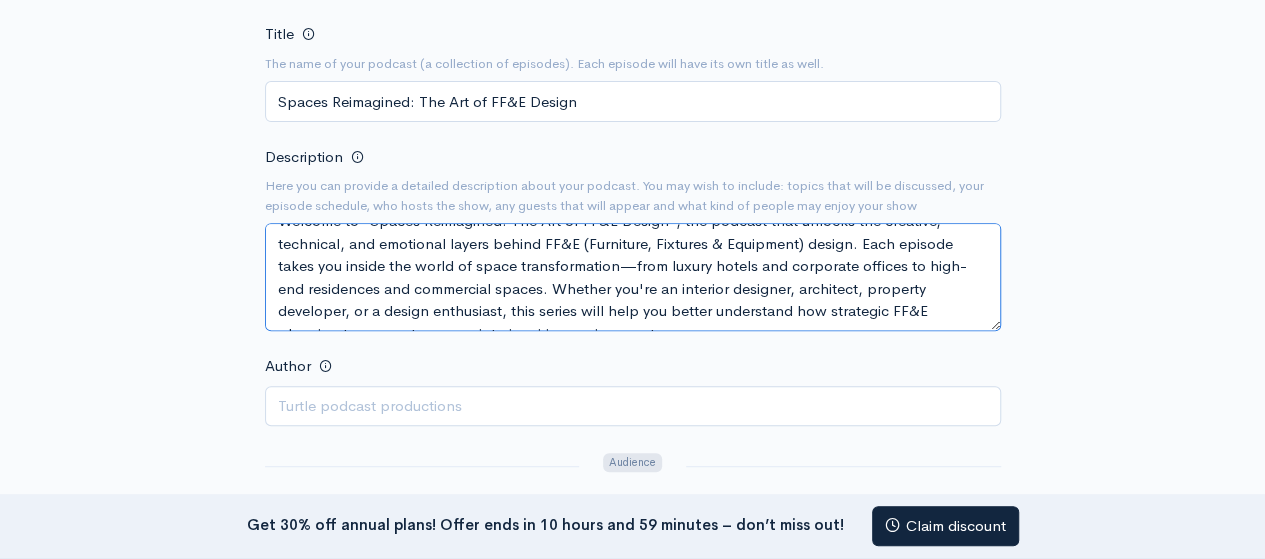 scroll, scrollTop: 4, scrollLeft: 0, axis: vertical 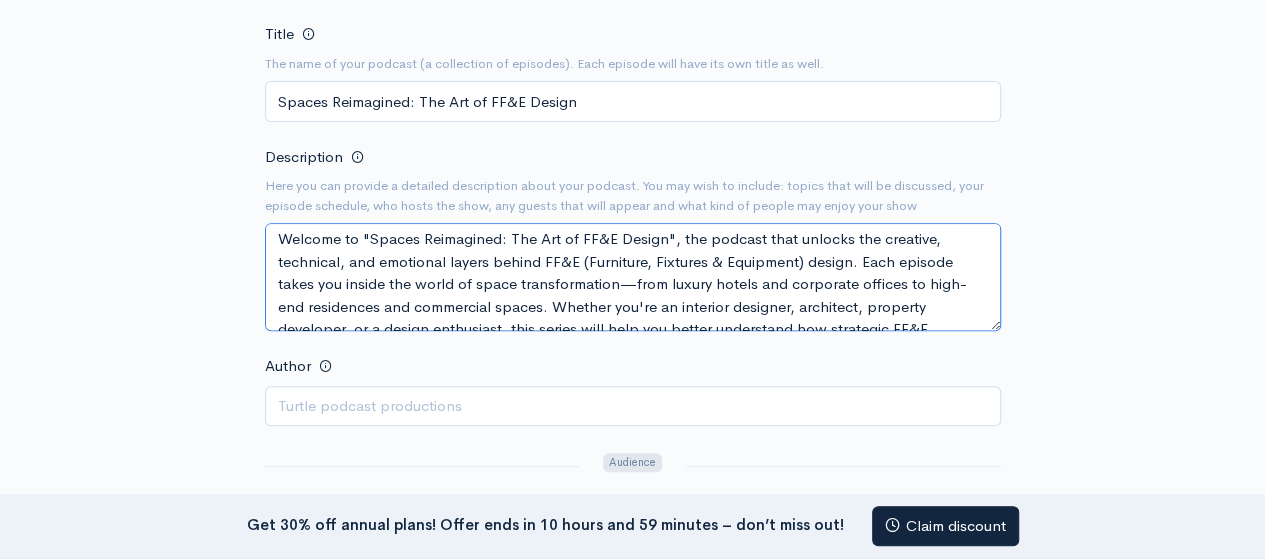 click on "Welcome to "Spaces Reimagined: The Art of FF&E Design", the podcast that unlocks the creative, technical, and emotional layers behind FF&E (Furniture, Fixtures & Equipment) design. Each episode takes you inside the world of space transformation—from luxury hotels and corporate offices to high-end residences and commercial spaces. Whether you're an interior designer, architect, property developer, or a design enthusiast, this series will help you better understand how strategic FF&E planning turns empty spaces into inspiring environments.
We’ll feature interviews with designers, project managers, and procurement experts who share their real-world insights, design strategies, and behind-the-scenes stories. Discover how brands like Art Decor bring vision and functionality together to create unforgettable spaces.
From material selection to budget management, and from global sourcing to on-site installation, "Spaces Reimagined" brings you closer to the art and science of FF&E execution." at bounding box center [633, 277] 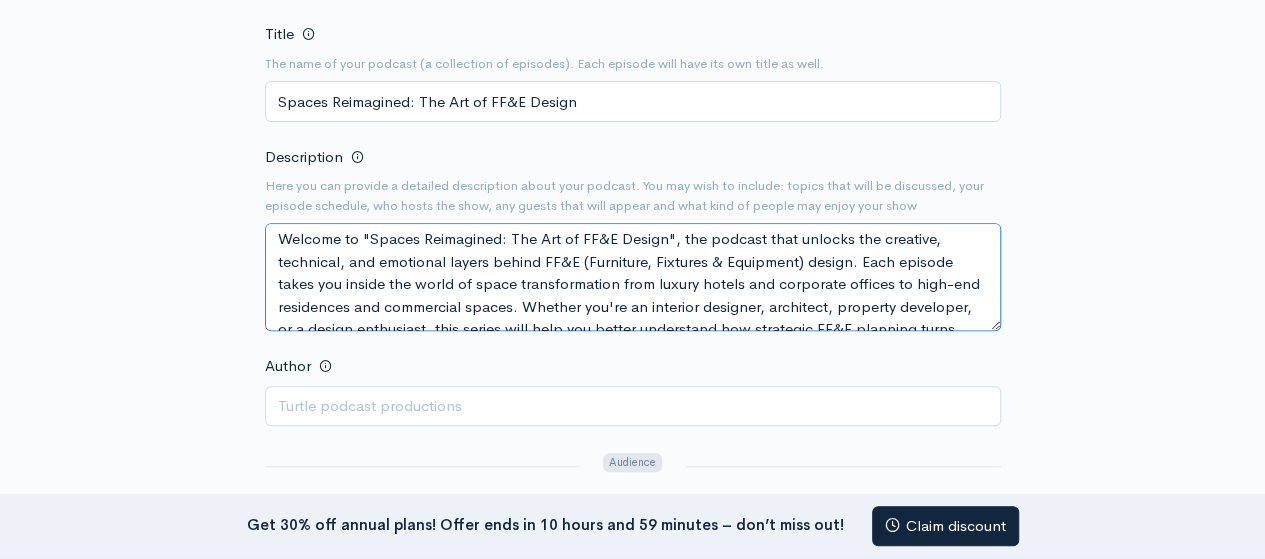 scroll, scrollTop: 202, scrollLeft: 0, axis: vertical 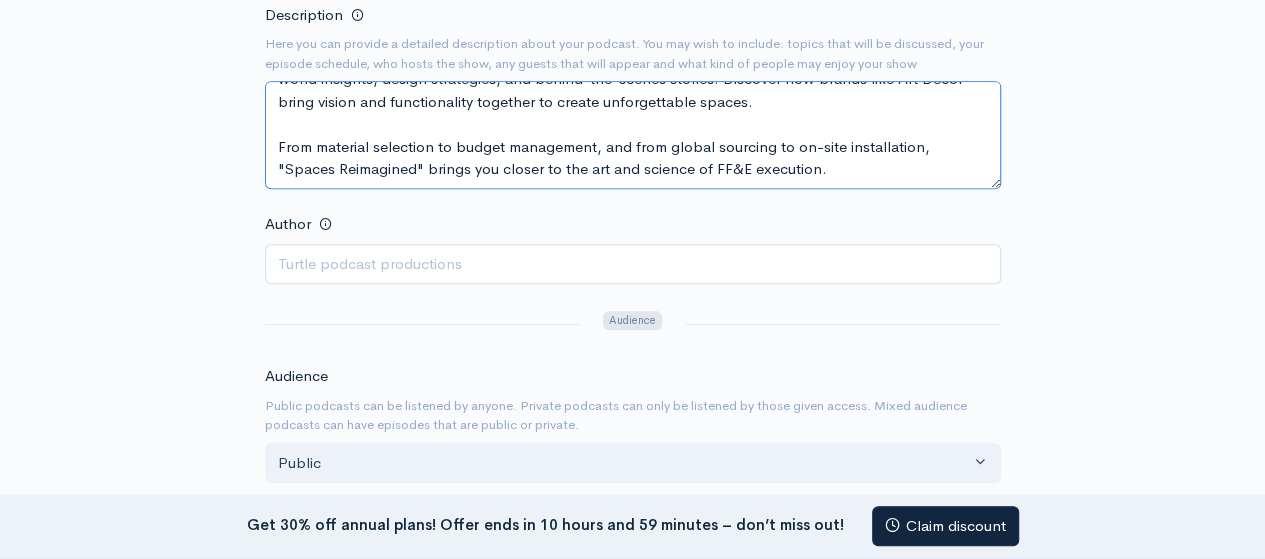 type on "Welcome to "Spaces Reimagined: The Art of FF&E Design", the podcast that unlocks the creative, technical, and emotional layers behind FF&E (Furniture, Fixtures & Equipment) design. Each episode takes you inside the world of space transformation from luxury hotels and corporate offices to high-end residences and commercial spaces. Whether you're an interior designer, architect, property developer, or a design enthusiast, this series will help you better understand how strategic FF&E planning turns empty spaces into inspiring environments.
We’ll feature interviews with designers, project managers, and procurement experts who share their real-world insights, design strategies, and behind-the-scenes stories. Discover how brands like Art Decor bring vision and functionality together to create unforgettable spaces.
From material selection to budget management, and from global sourcing to on-site installation, "Spaces Reimagined" brings you closer to the art and science of FF&E execution." 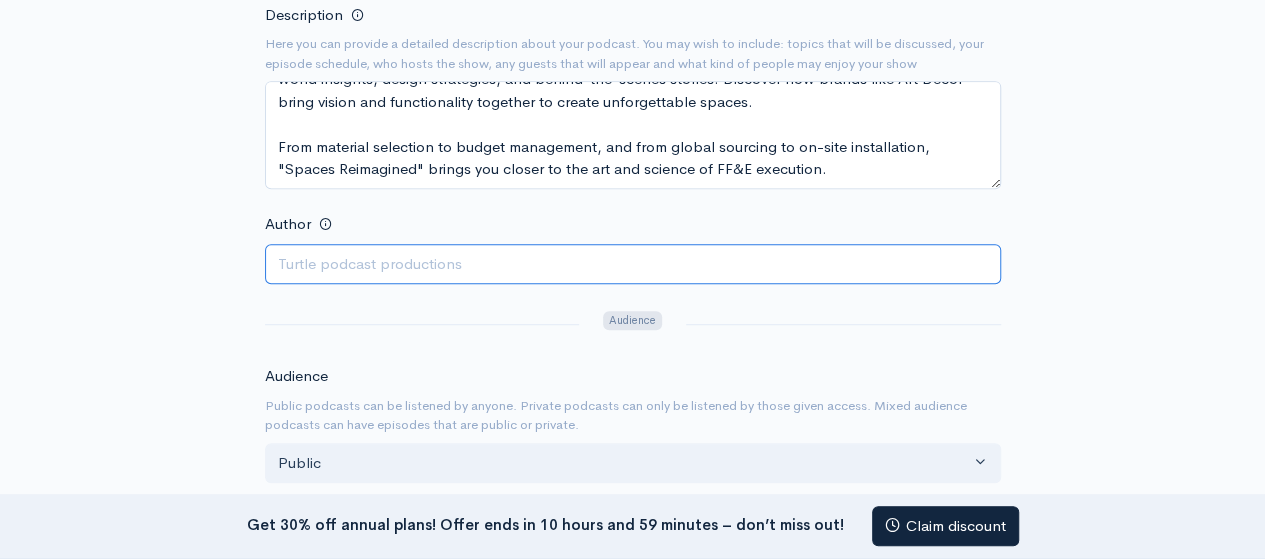 click on "Author" at bounding box center (633, 264) 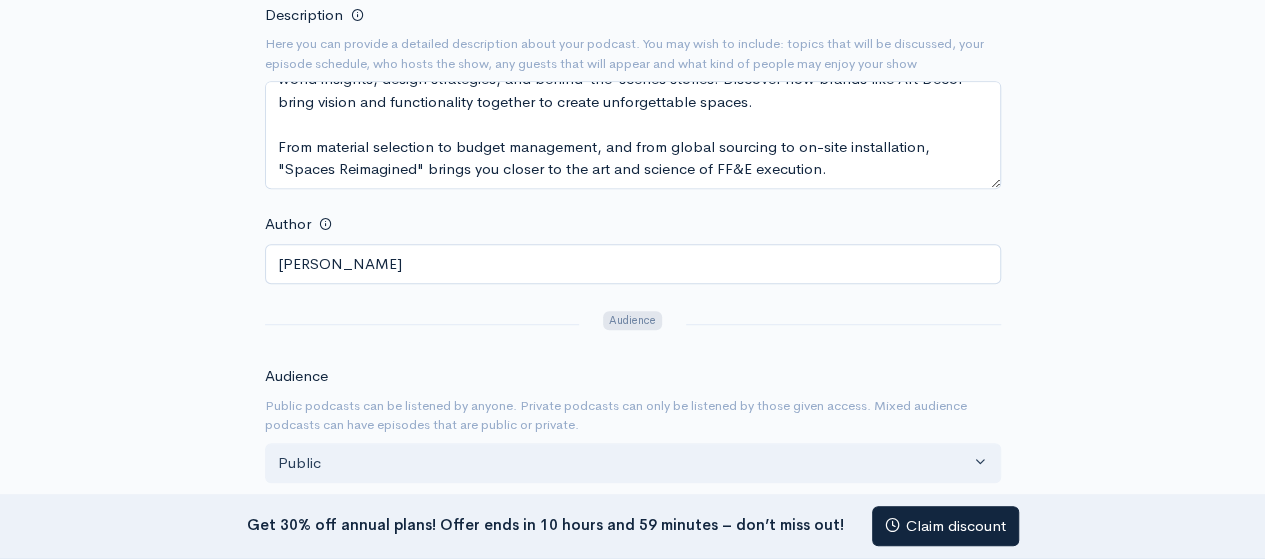 click at bounding box center [422, 324] 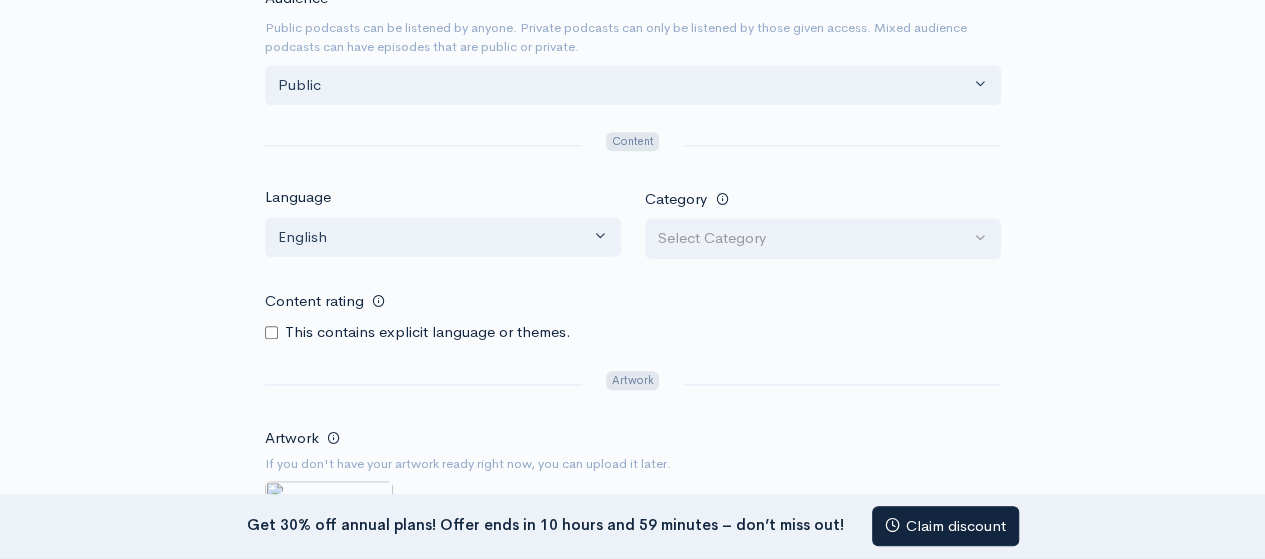scroll, scrollTop: 853, scrollLeft: 0, axis: vertical 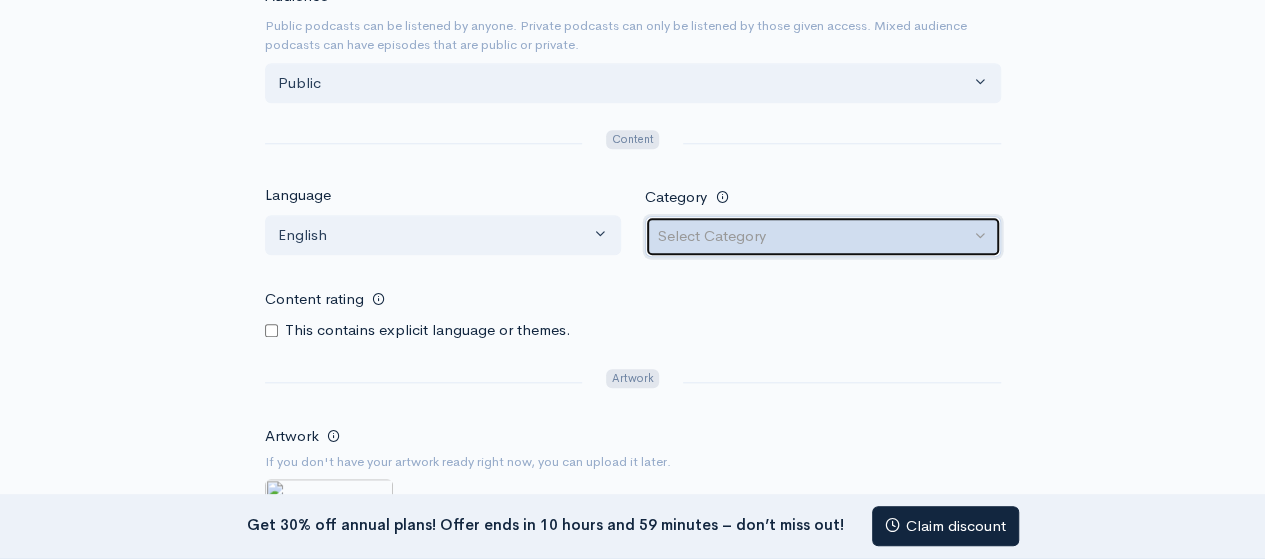 click on "Select Category" at bounding box center (814, 236) 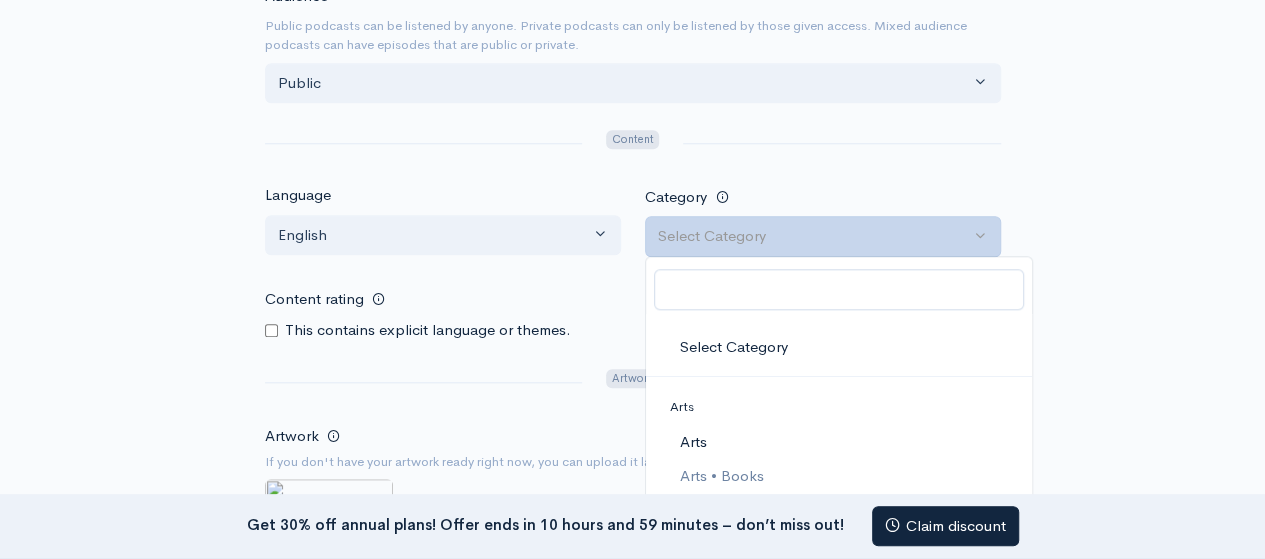 click on "Arts" at bounding box center (839, 442) 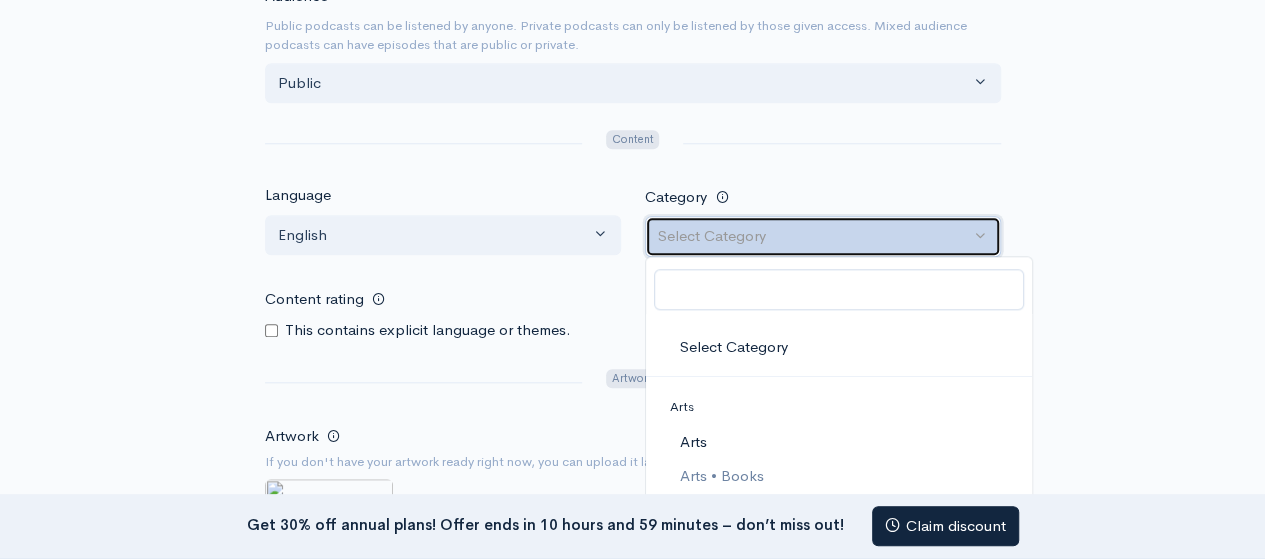 select on "Arts" 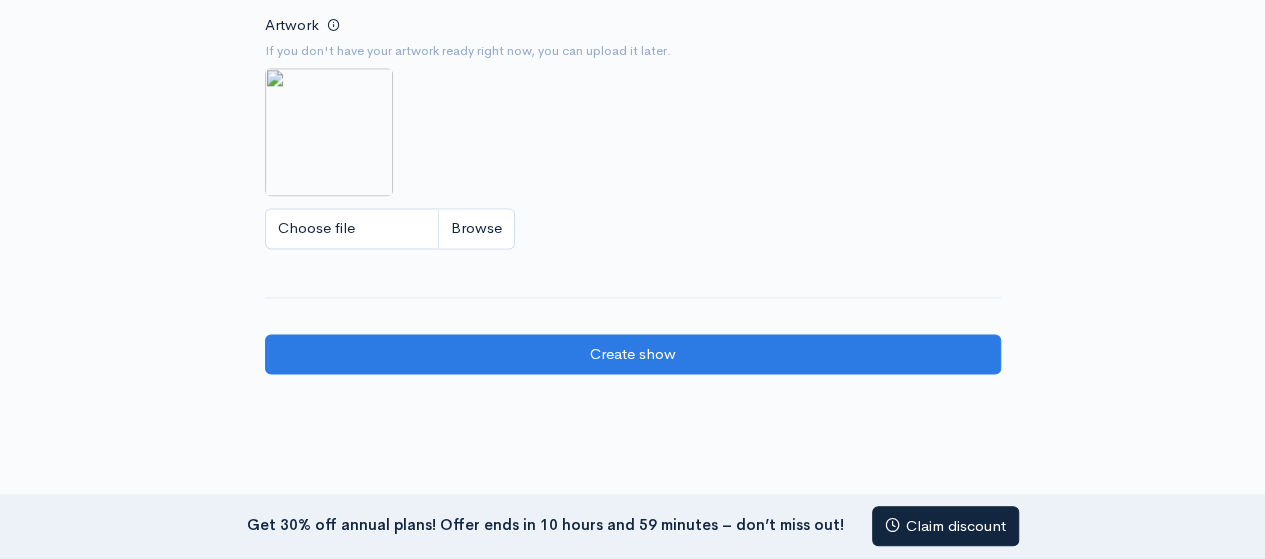 scroll, scrollTop: 1267, scrollLeft: 0, axis: vertical 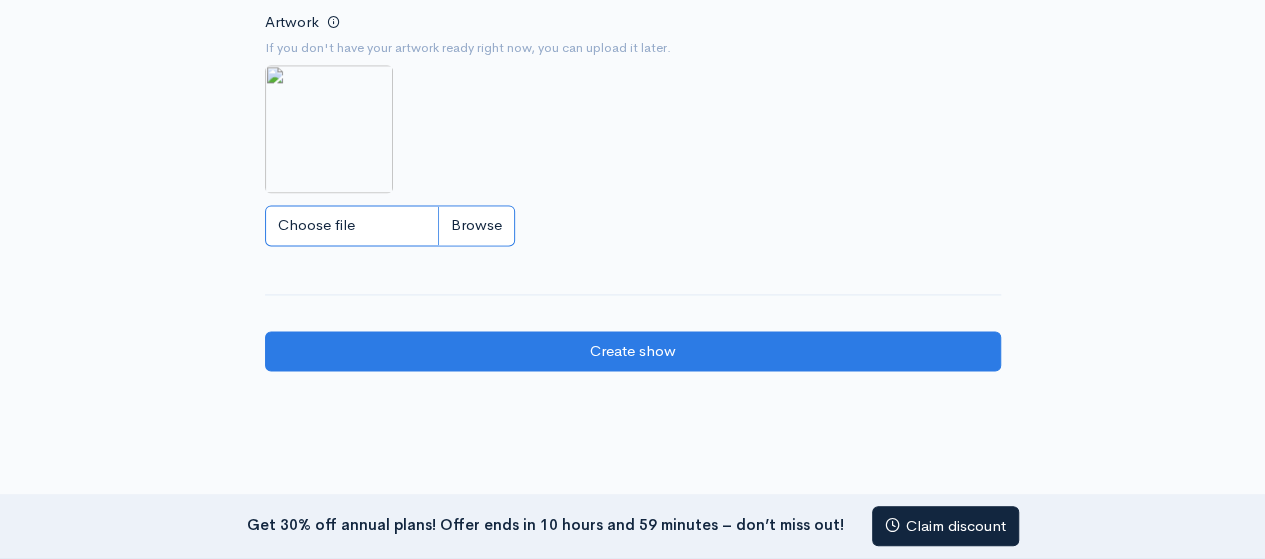 click on "Choose file" at bounding box center [390, 225] 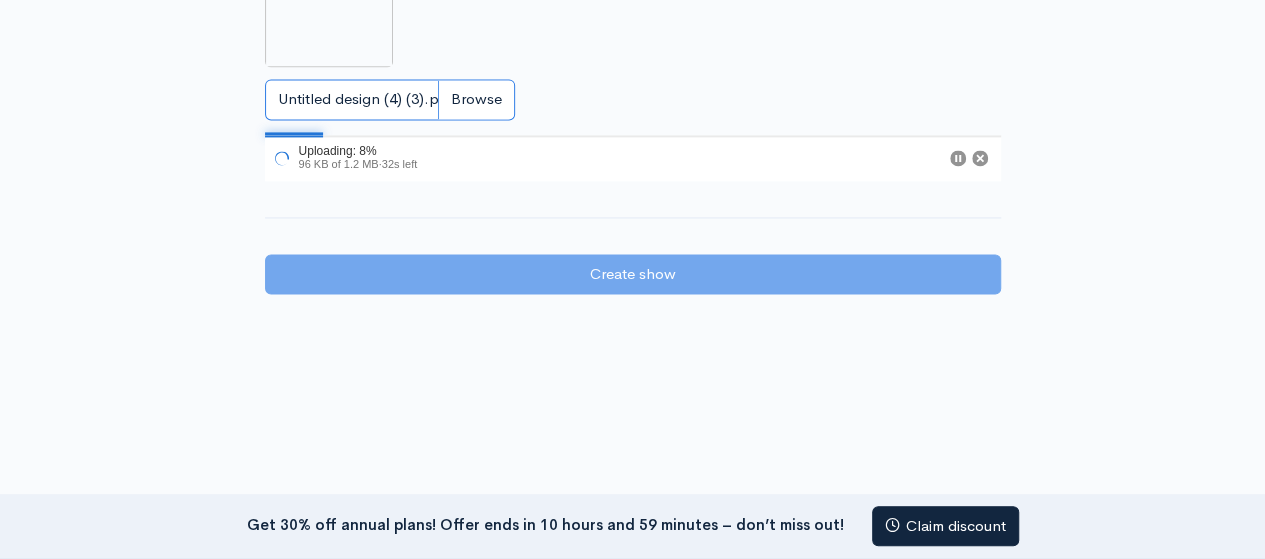 scroll, scrollTop: 1476, scrollLeft: 0, axis: vertical 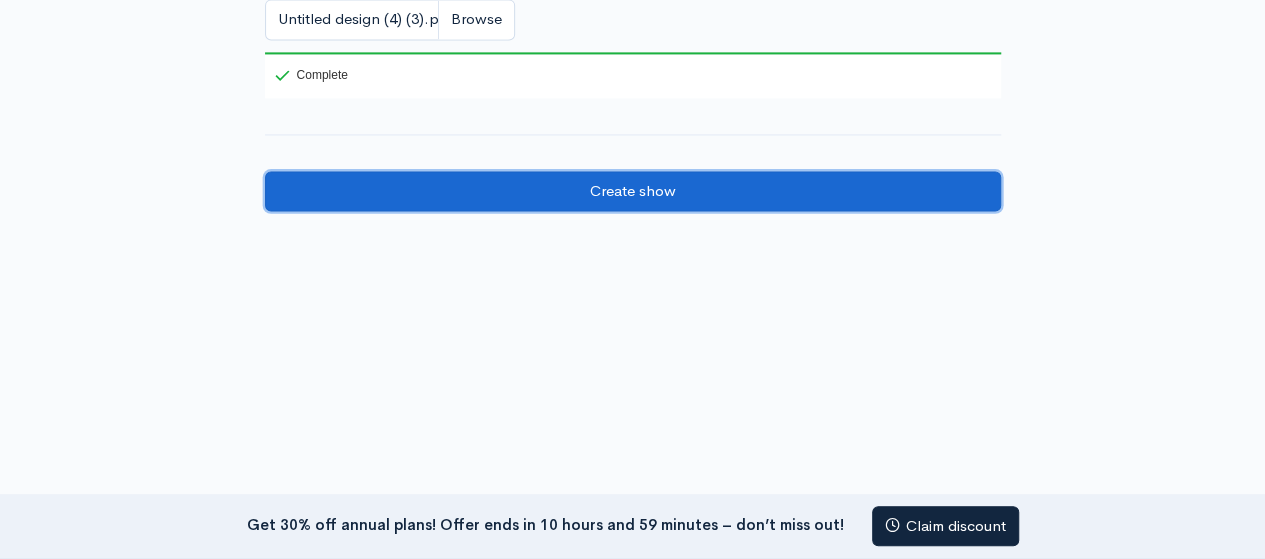 click on "Create show" at bounding box center [633, 191] 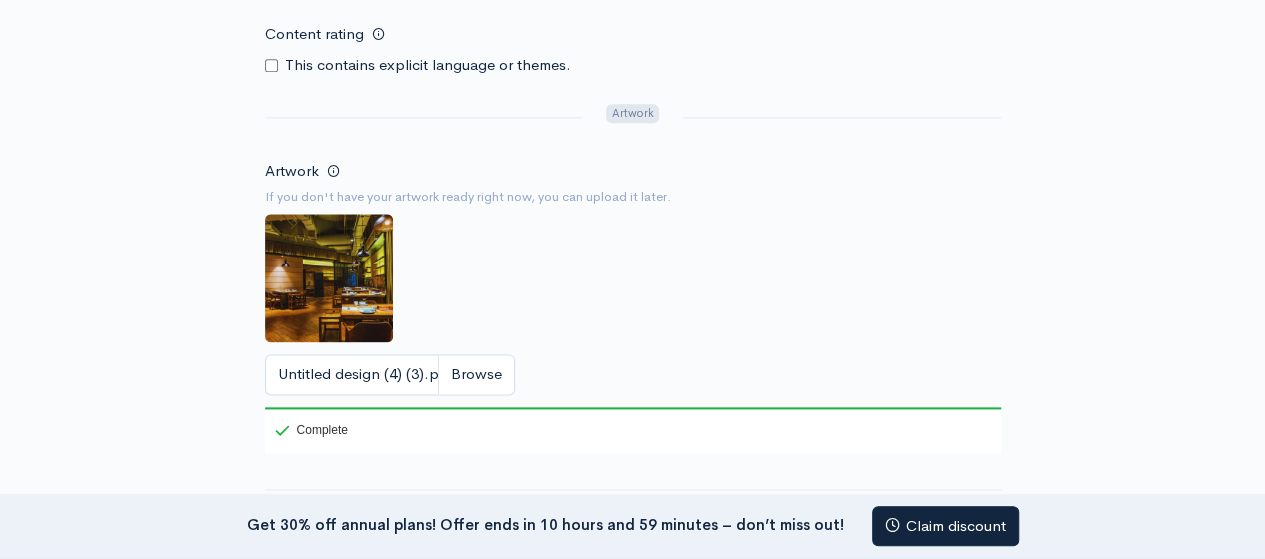 scroll, scrollTop: 1117, scrollLeft: 0, axis: vertical 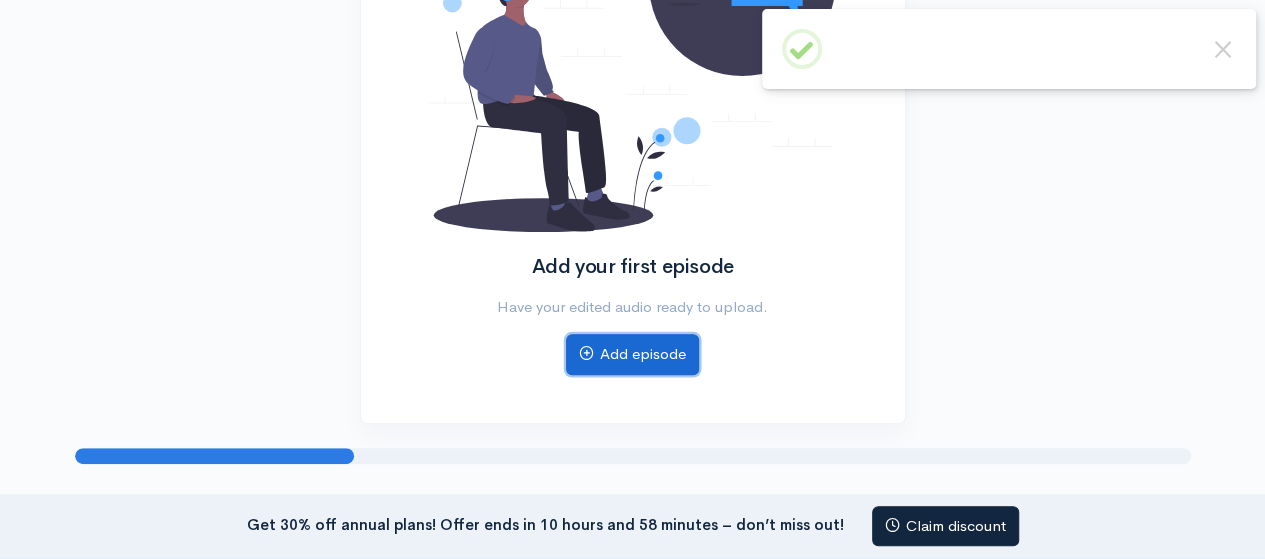 click on "Add episode" at bounding box center [632, 354] 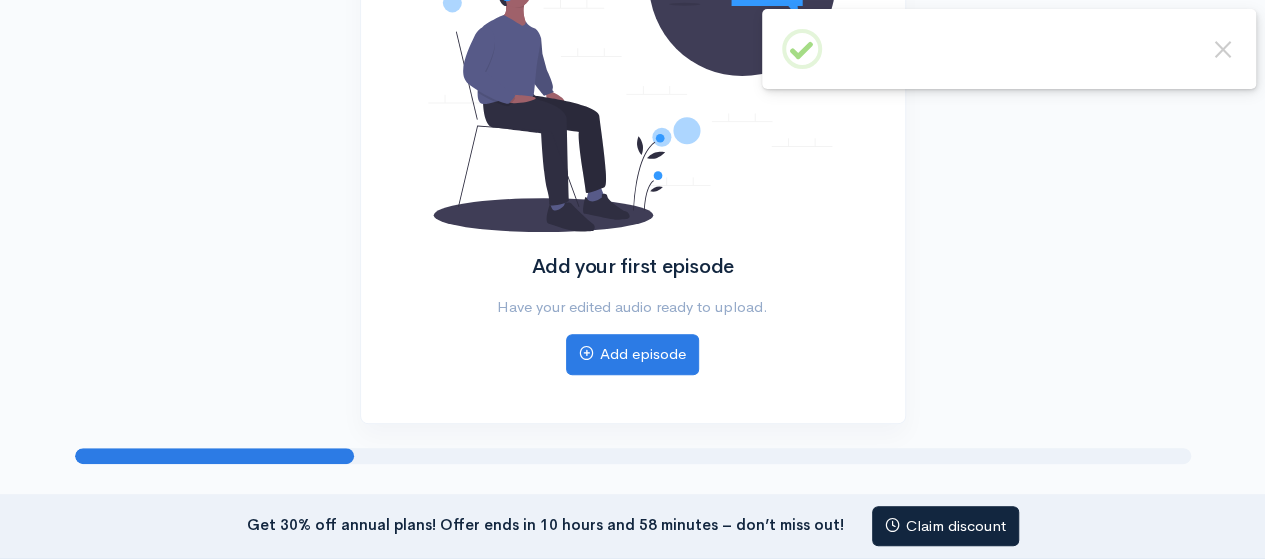 scroll, scrollTop: 338, scrollLeft: 0, axis: vertical 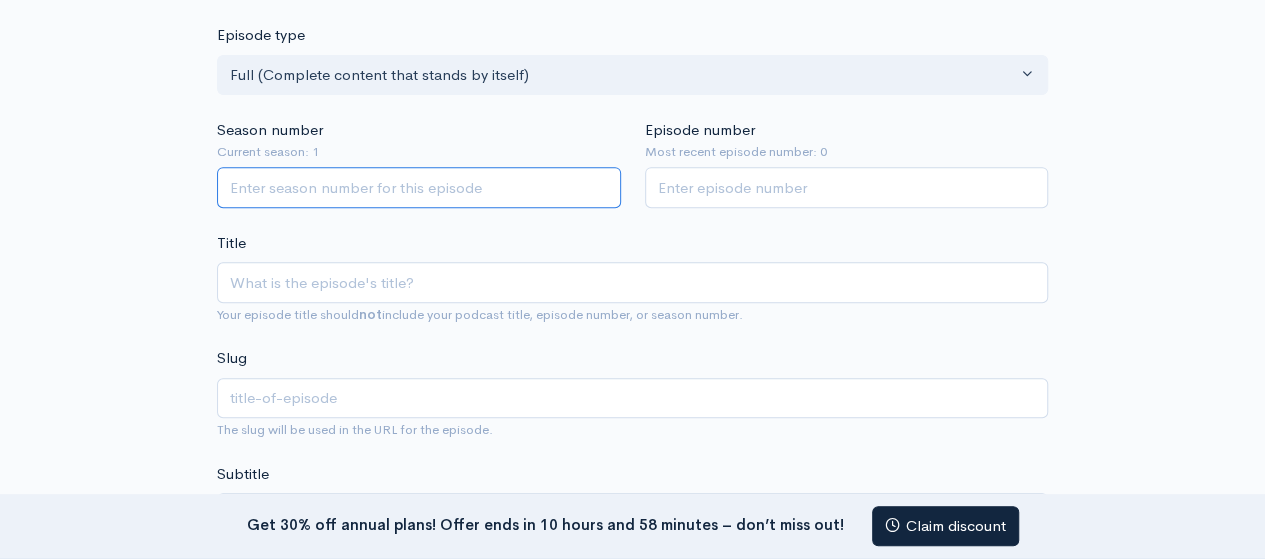 click on "Season number" at bounding box center [419, 187] 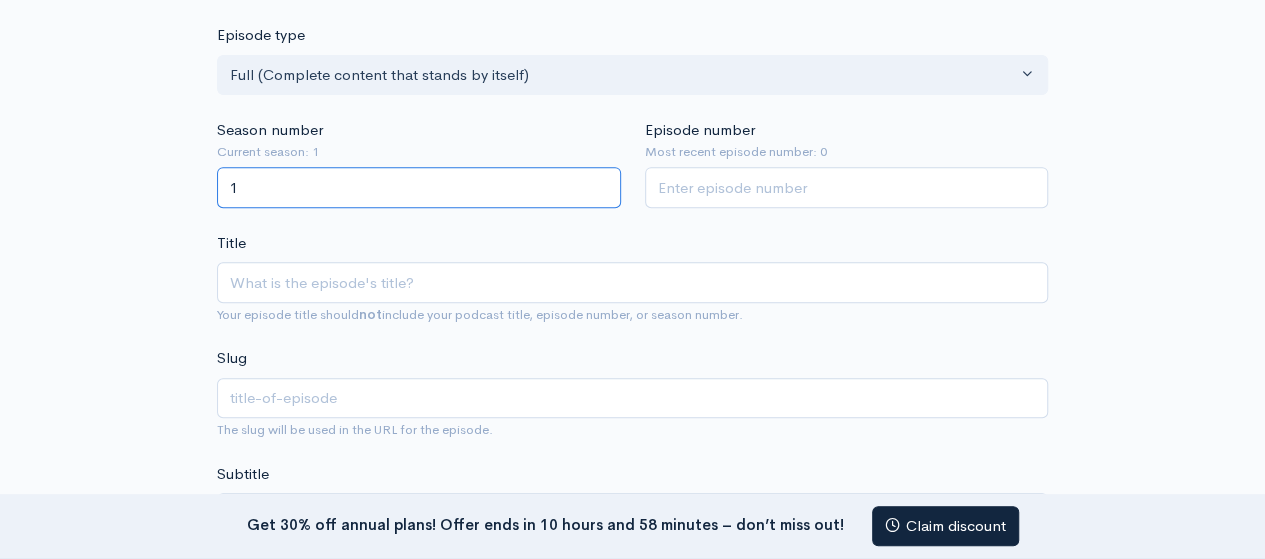 type on "1" 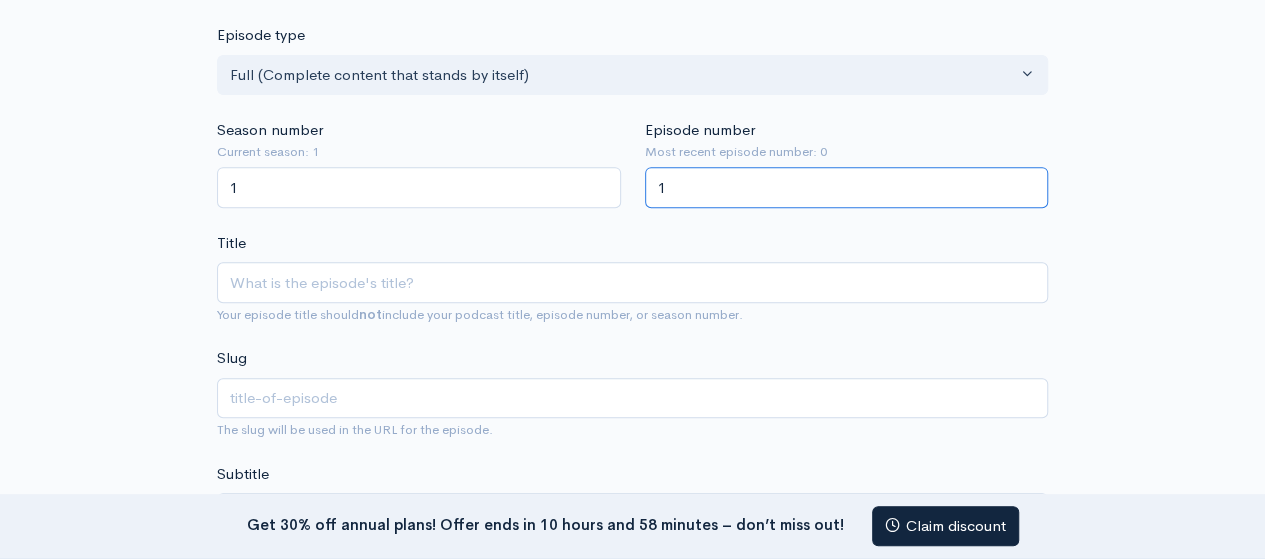 type on "1" 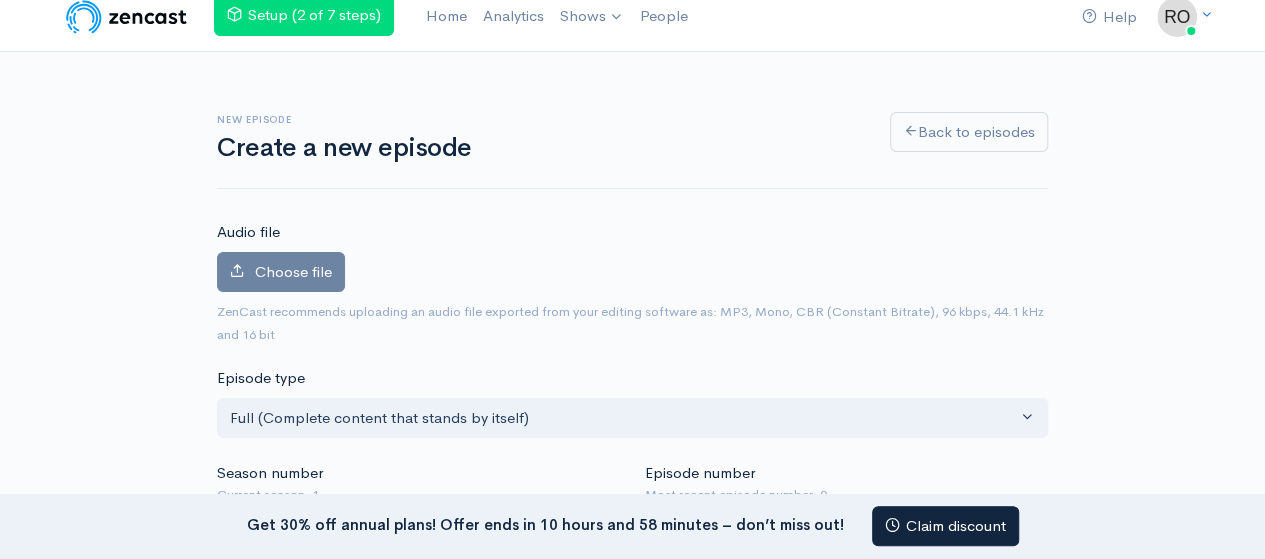 scroll, scrollTop: 0, scrollLeft: 0, axis: both 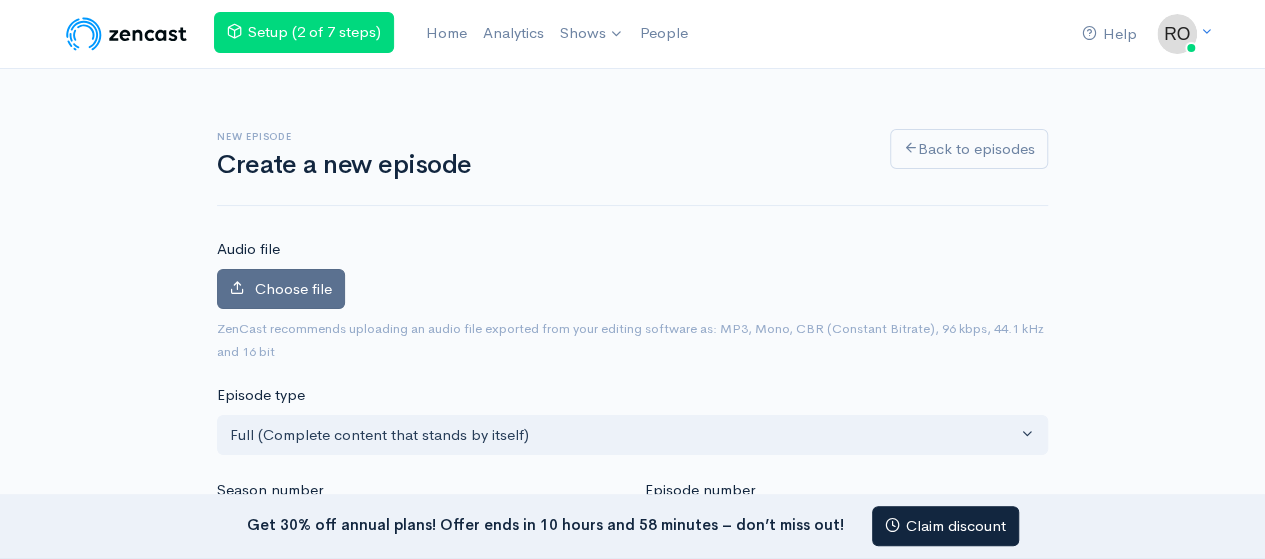 click on "Choose file" at bounding box center (281, 289) 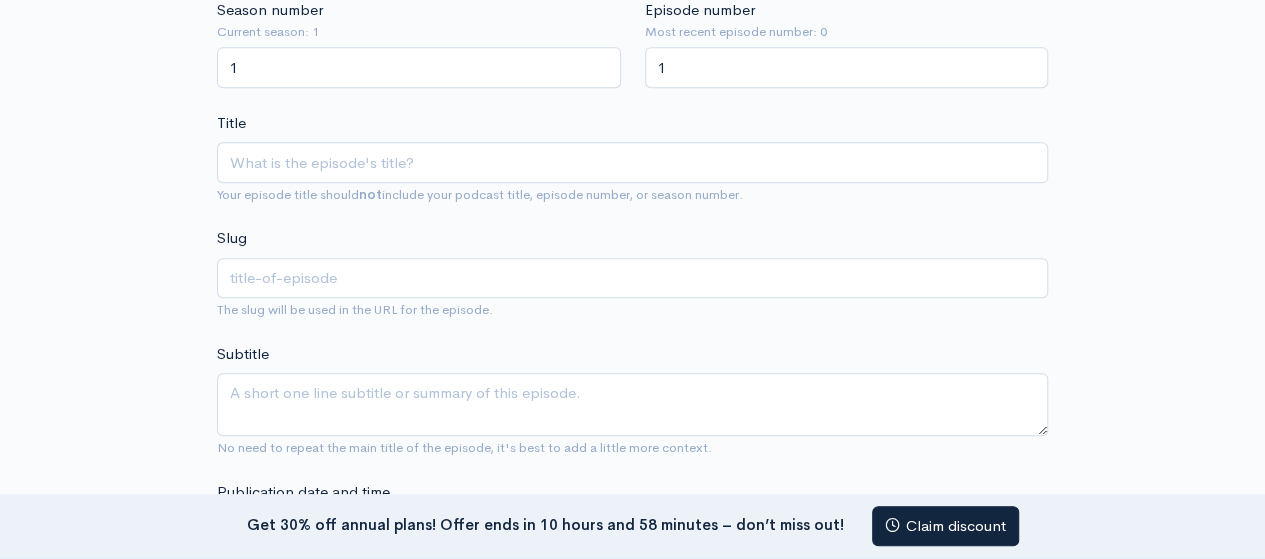 click on "Title     Your episode title should  not  include your podcast
title, episode number, or season number." at bounding box center [632, 159] 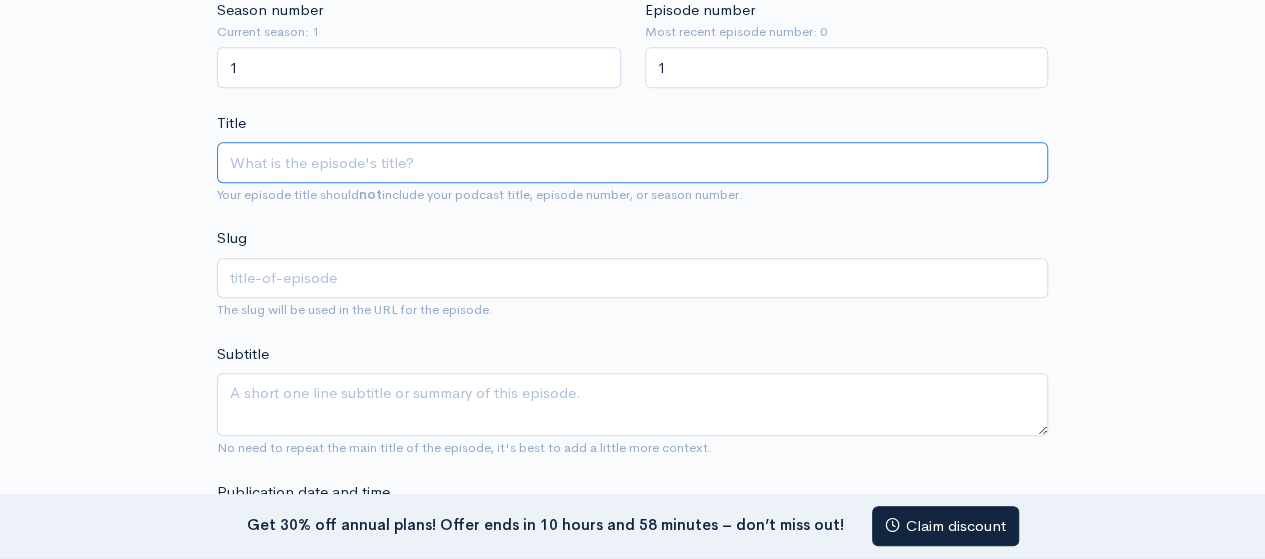 click on "Title" at bounding box center (632, 162) 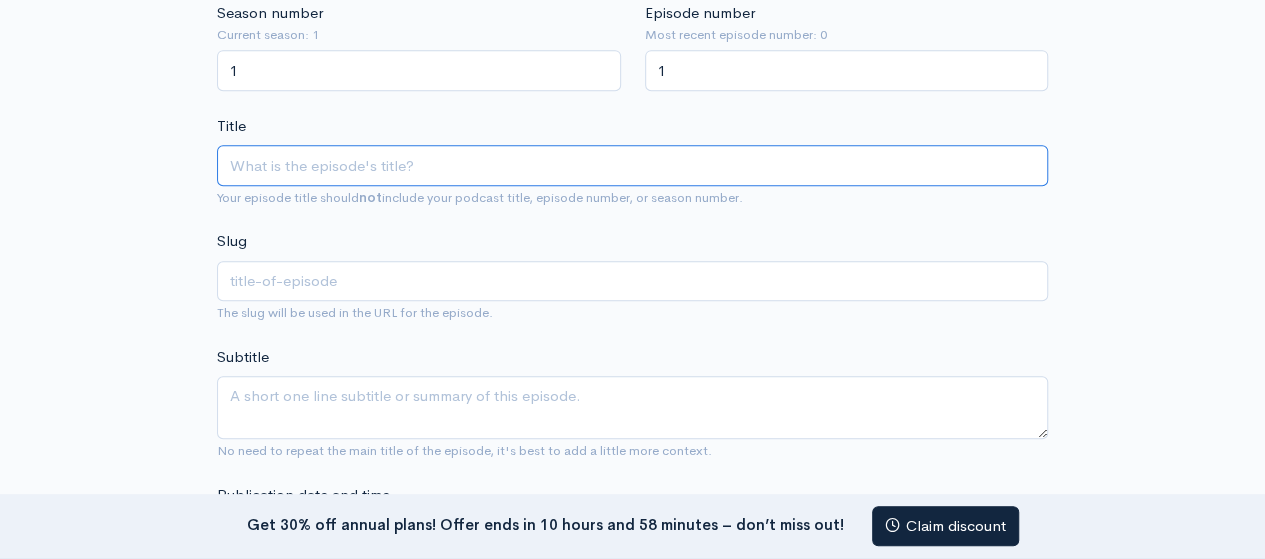 scroll, scrollTop: 546, scrollLeft: 0, axis: vertical 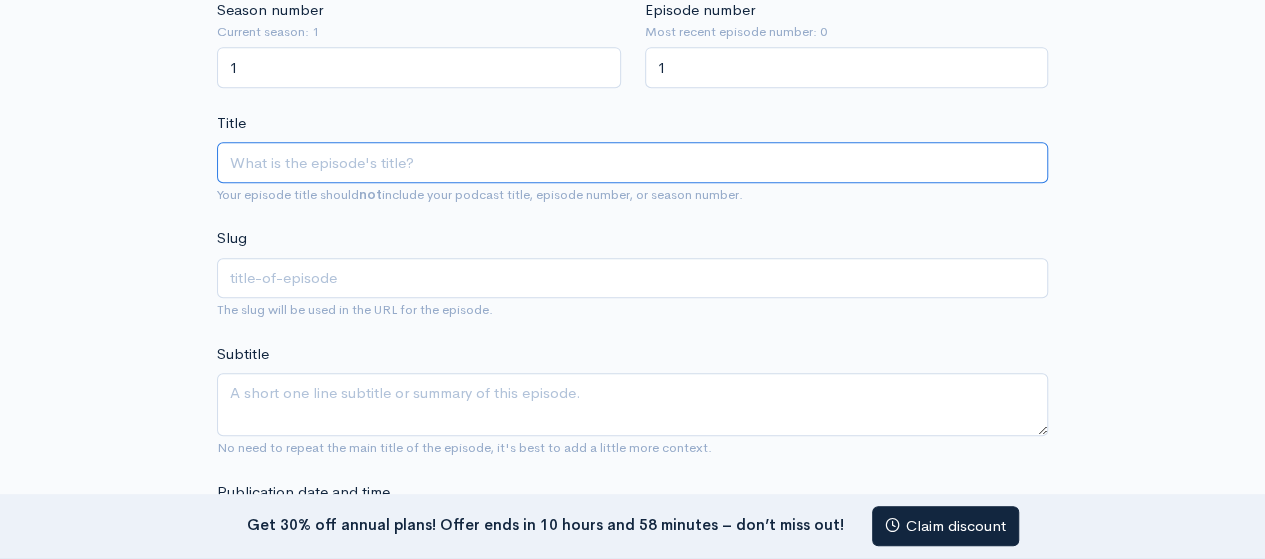 paste on "Spaces Reimagined: The Art of FF&E Design" 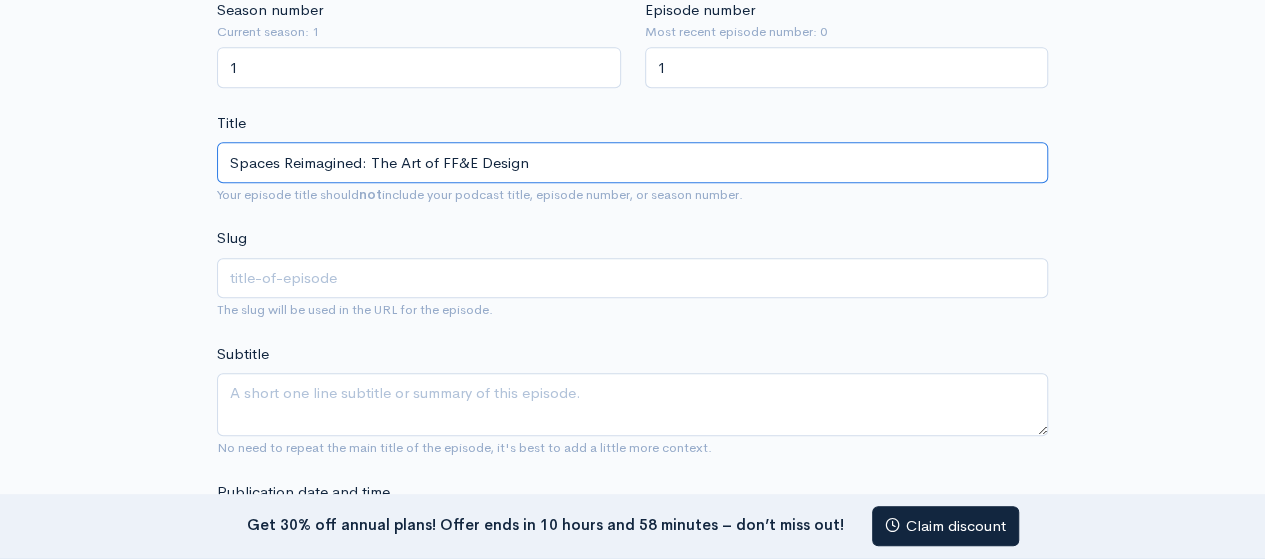 type on "spaces-reimagined-the-art-of-ffe-design" 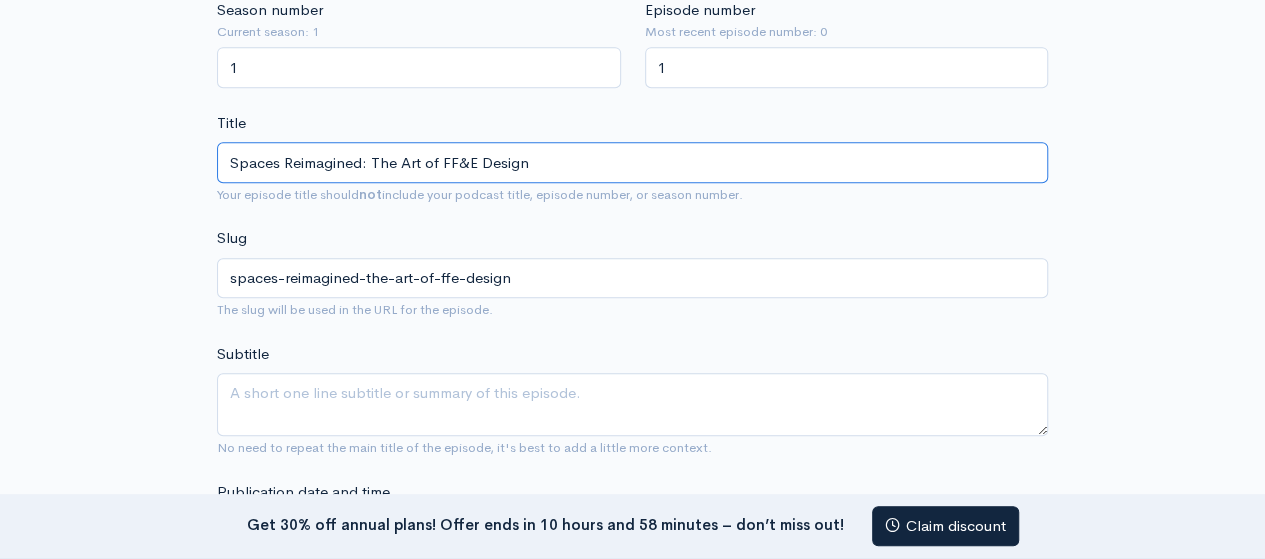 scroll, scrollTop: 591, scrollLeft: 0, axis: vertical 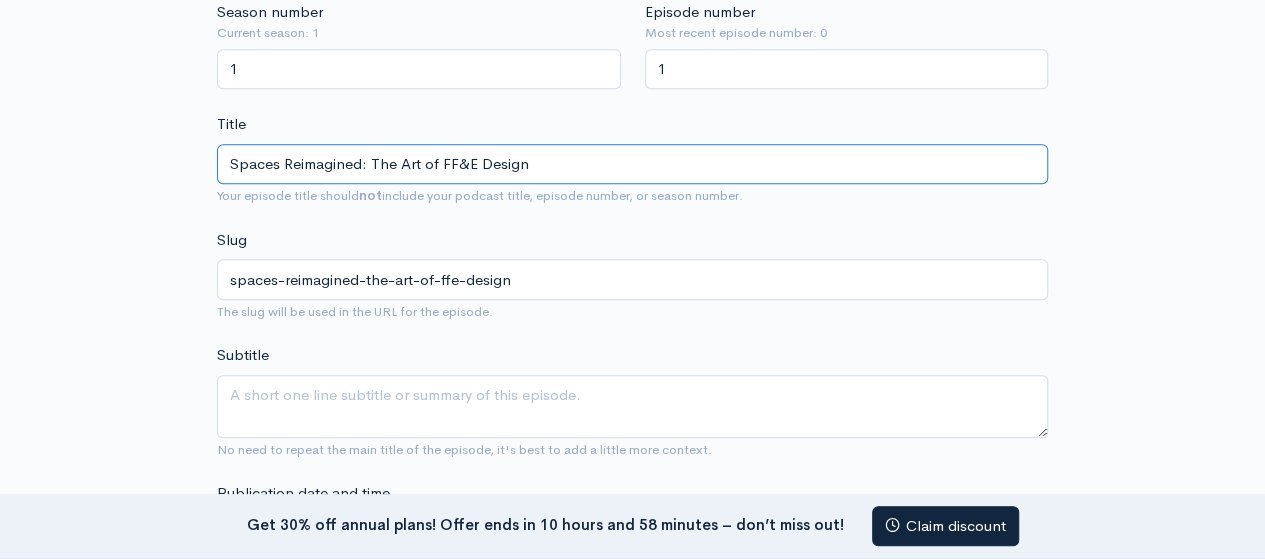 type on "Spaces Reimagined: The Art of FF&E Design" 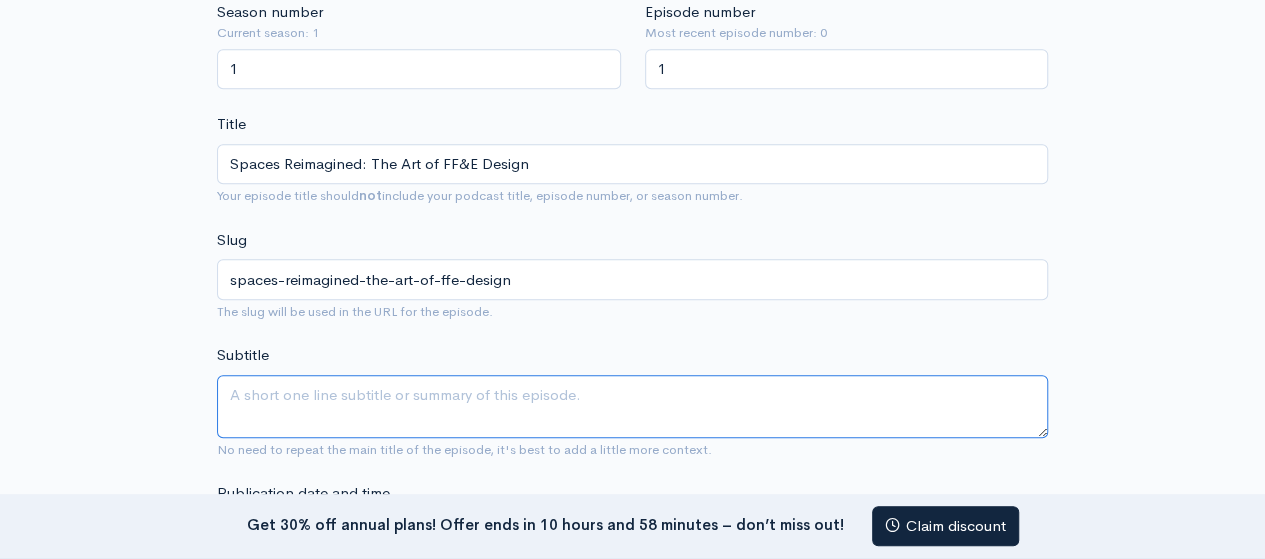 click on "Subtitle" at bounding box center (632, 406) 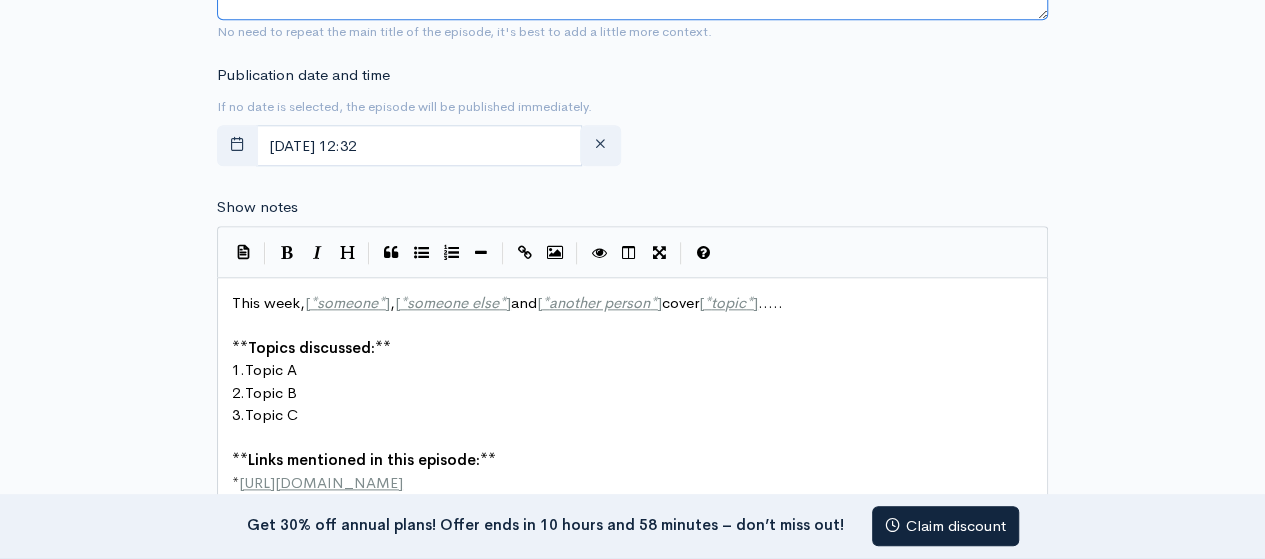 scroll, scrollTop: 1089, scrollLeft: 0, axis: vertical 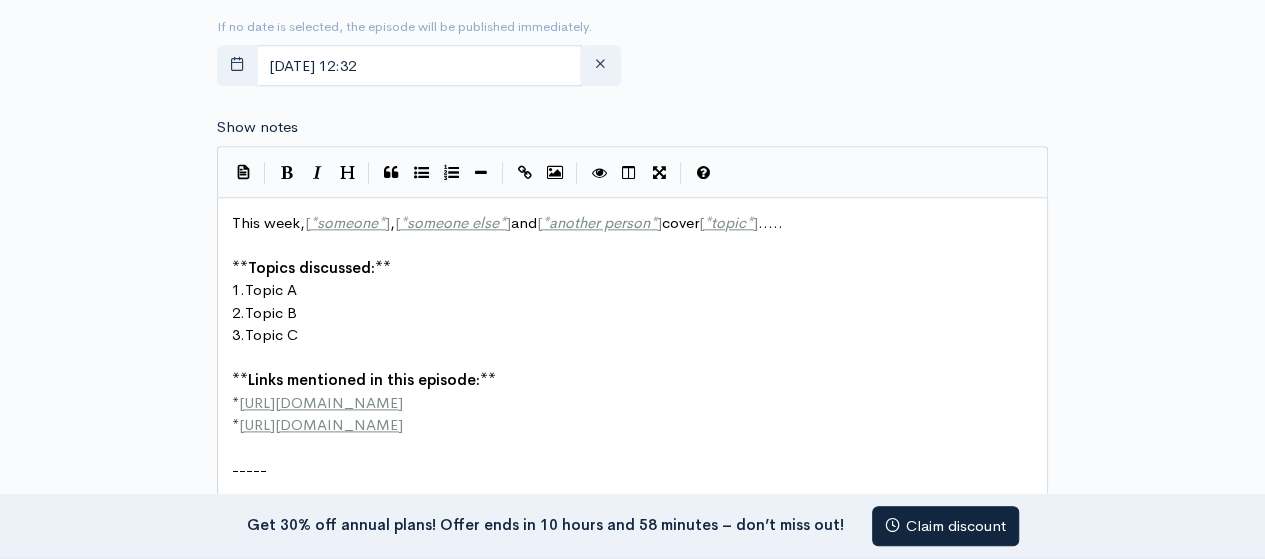 click on "1.  Topic A" at bounding box center (640, 290) 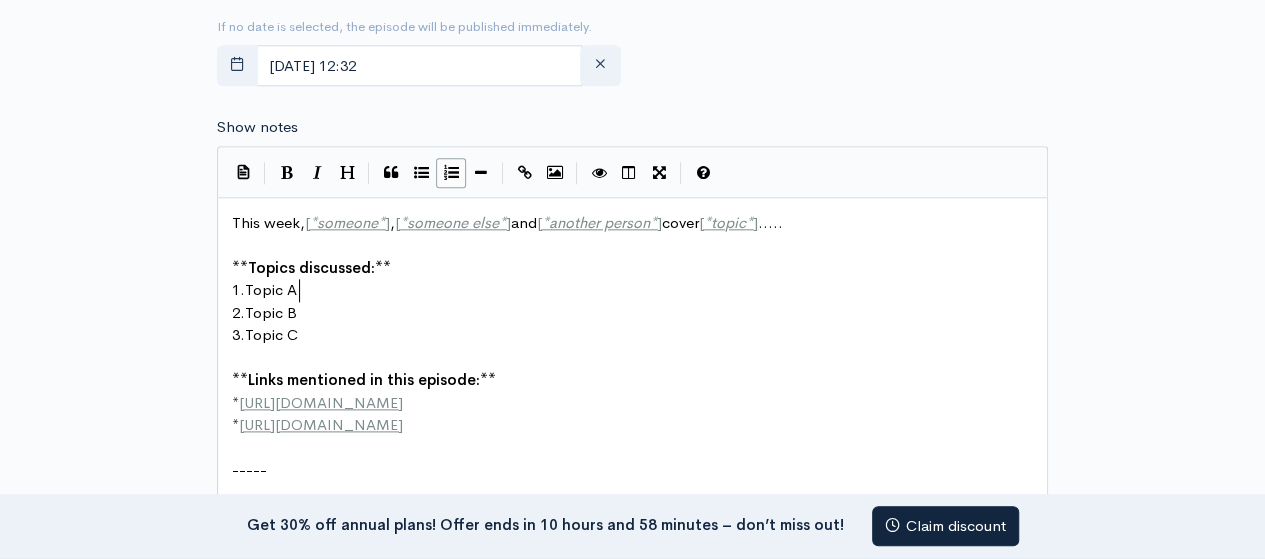 type on "This week, [*someone*], [*someone else*] and [*another person*] cover [*topic*].....
**Topics discussed:**
1. Topic A
2. Topic B
3. Topic C
**Links mentioned in this episode:**
* http://example.com
* http://second-example.com
-----
This podcast is hosted by [ZenCast.fm](https://wwww.zencast.fm)" 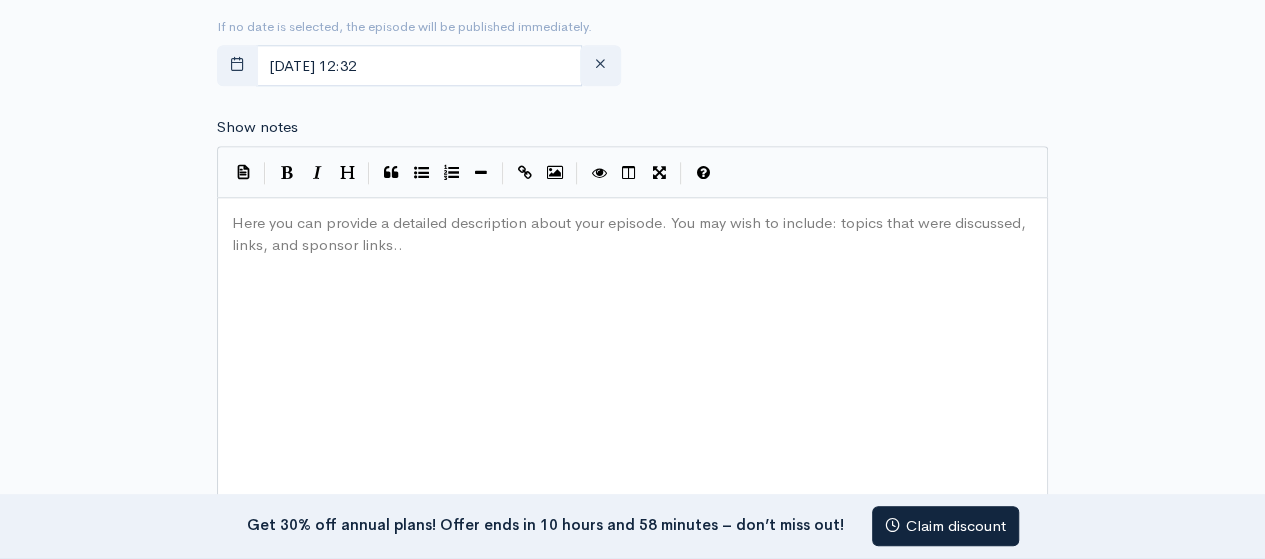 paste 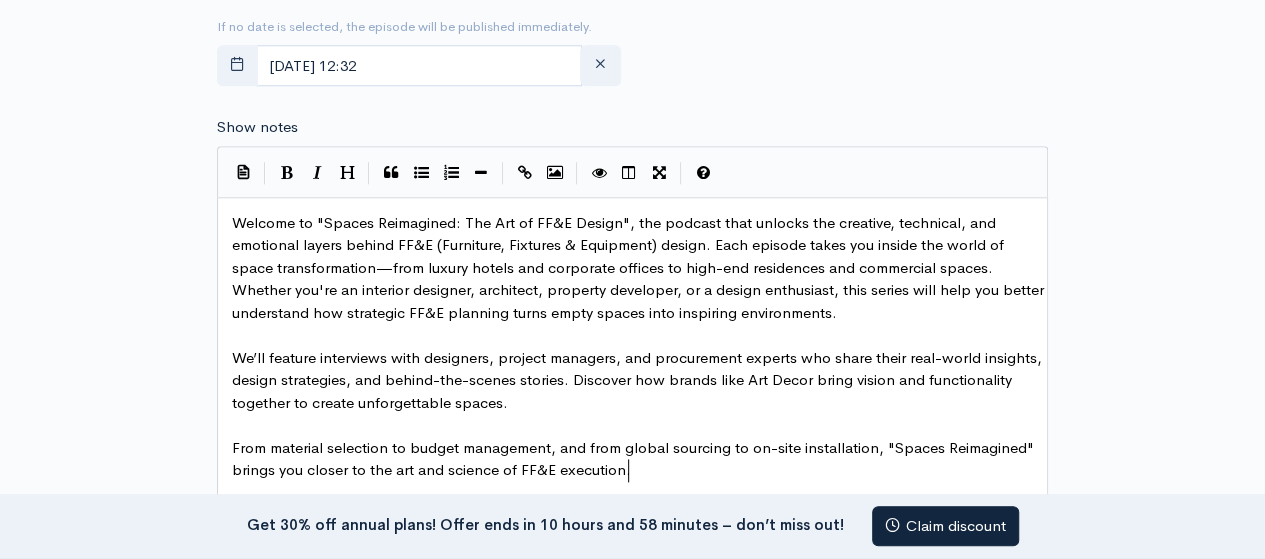 click on "Welcome to "Spaces Reimagined: The Art of FF&E Design", the podcast that unlocks the creative, technical, and emotional layers behind FF&E (Furniture, Fixtures & Equipment) design. Each episode takes you inside the world of space transformation—from luxury hotels and corporate offices to high-end residences and commercial spaces. Whether you're an interior designer, architect, property developer, or a design enthusiast, this series will help you better understand how strategic FF&E planning turns empty spaces into inspiring environments." at bounding box center (640, 267) 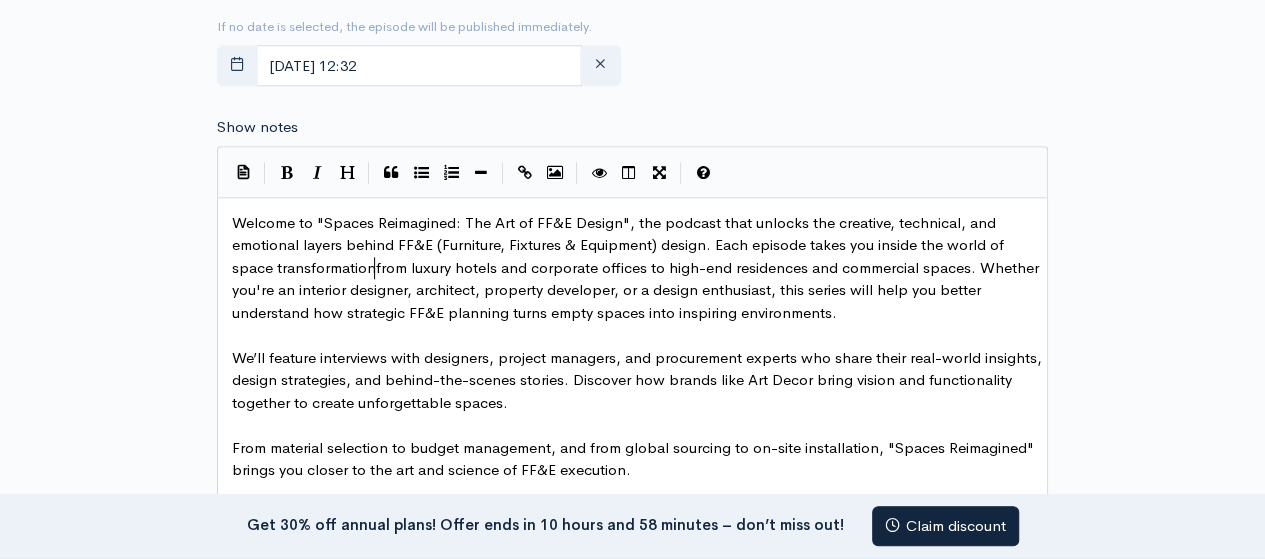 scroll, scrollTop: 1, scrollLeft: 0, axis: vertical 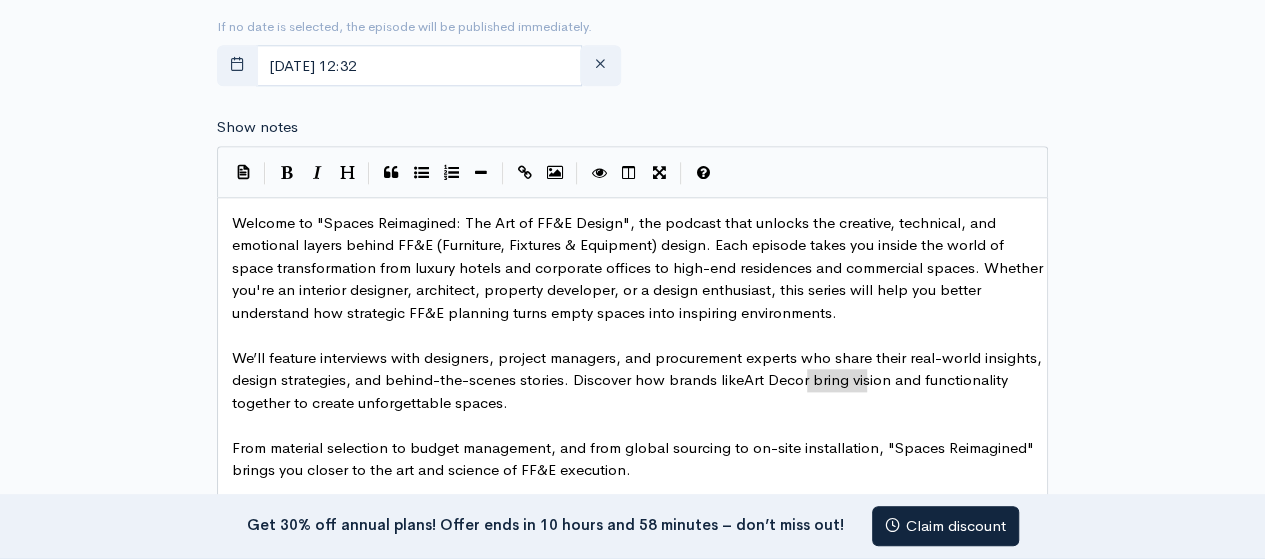 drag, startPoint x: 810, startPoint y: 375, endPoint x: 873, endPoint y: 383, distance: 63.505905 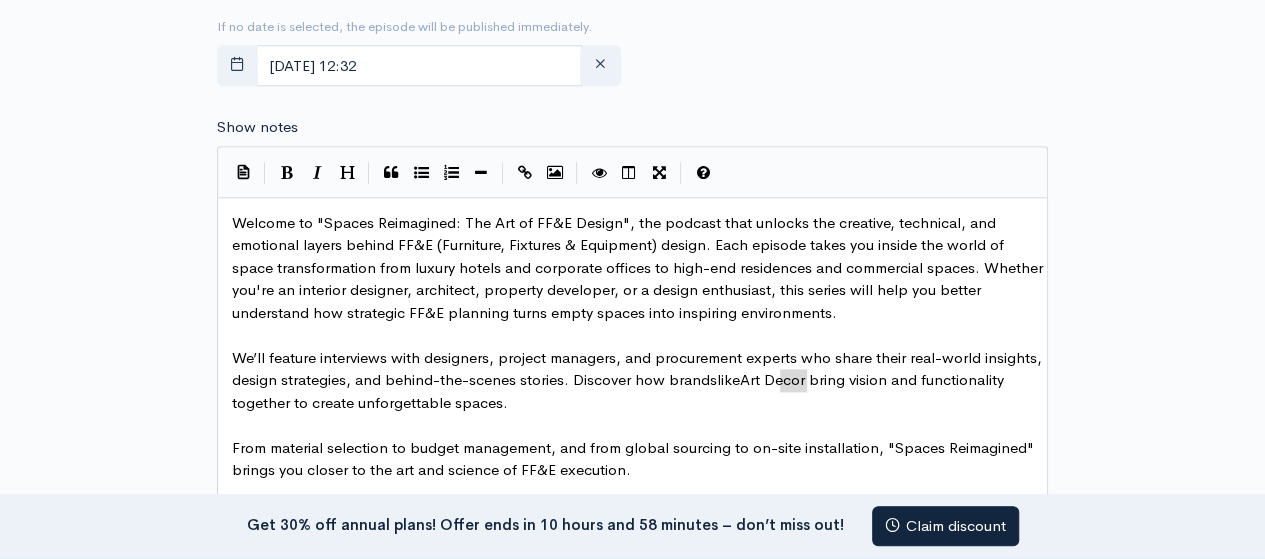 type on "e" 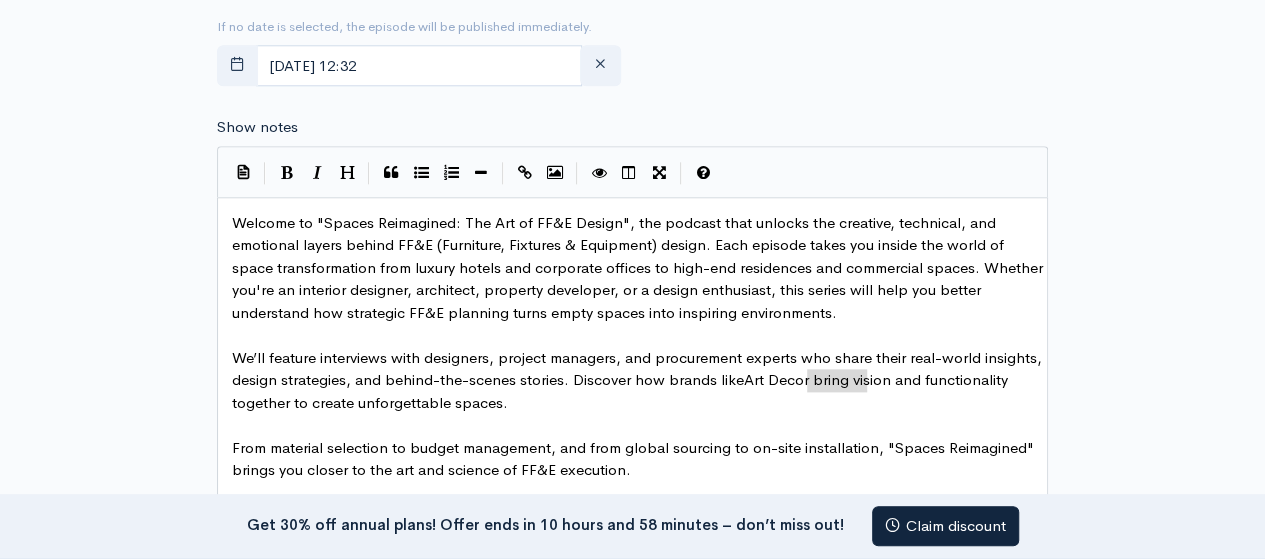 type on "Art Decor" 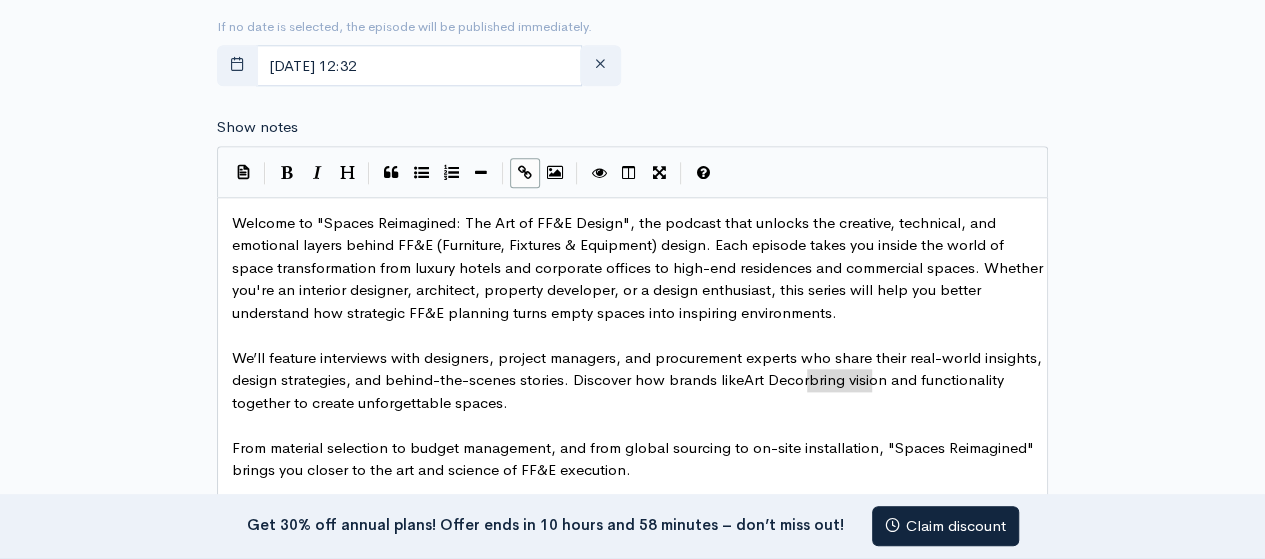 click at bounding box center [525, 173] 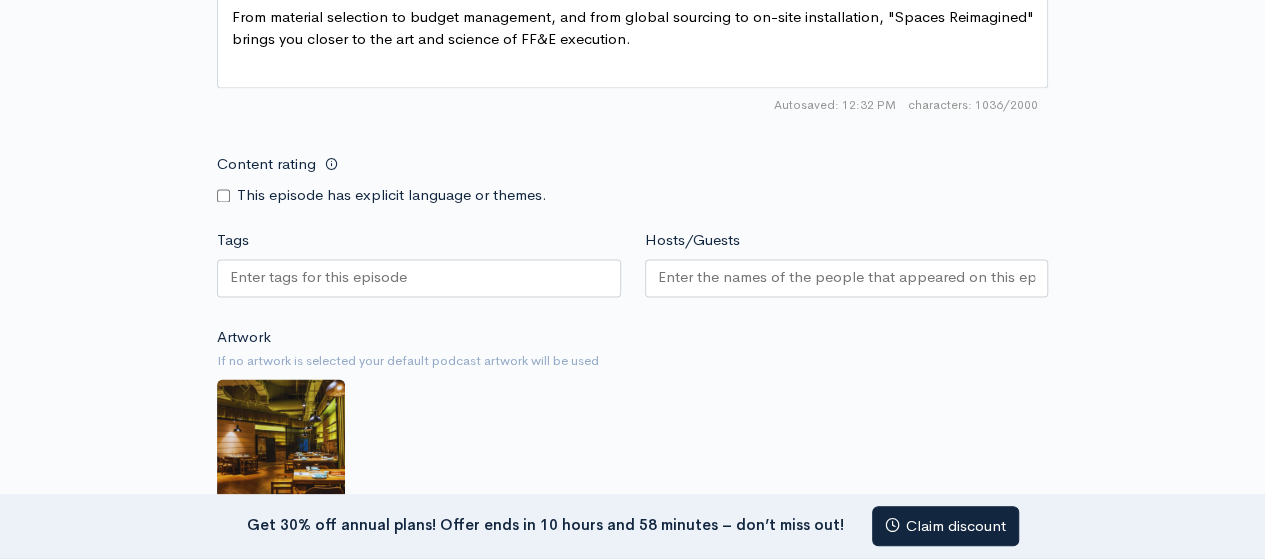 scroll, scrollTop: 1528, scrollLeft: 0, axis: vertical 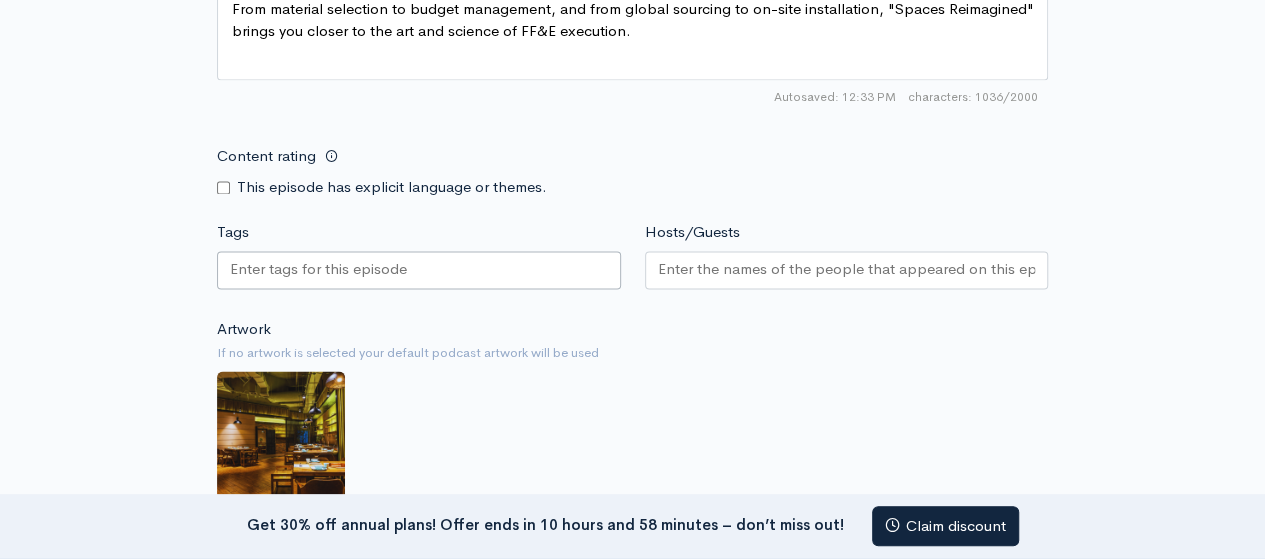 click at bounding box center (419, 270) 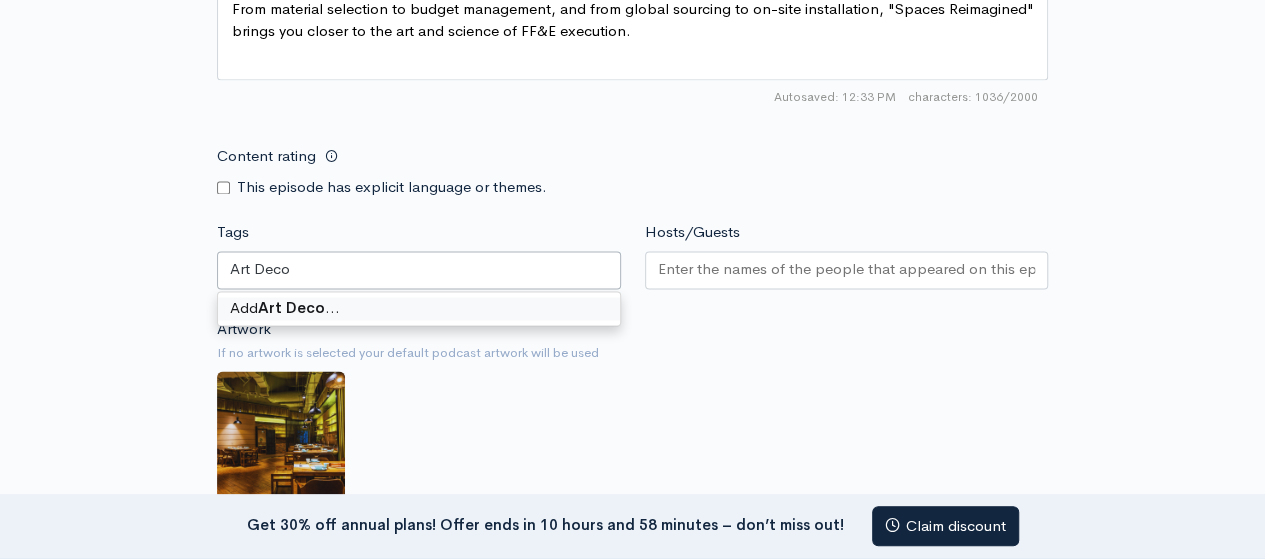 type on "Art Decor" 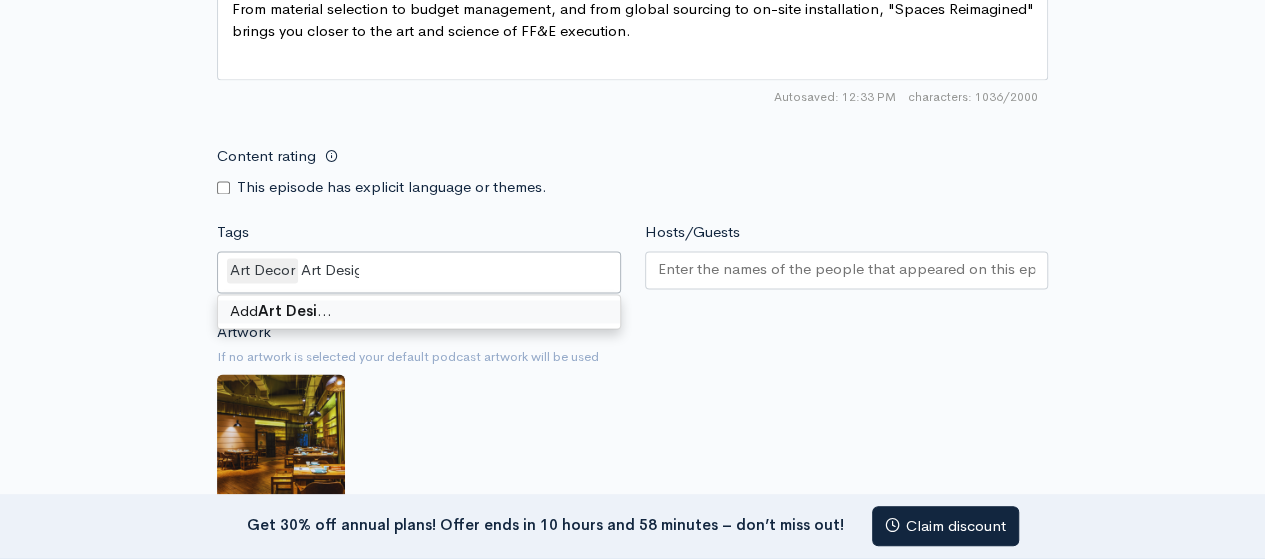 type on "Art Design" 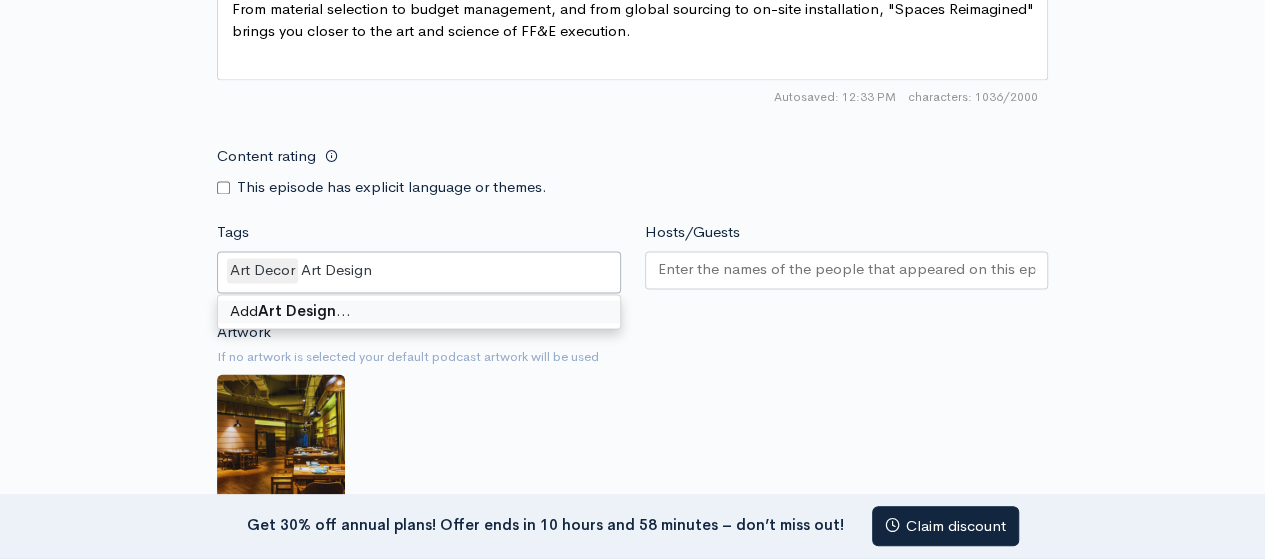 type 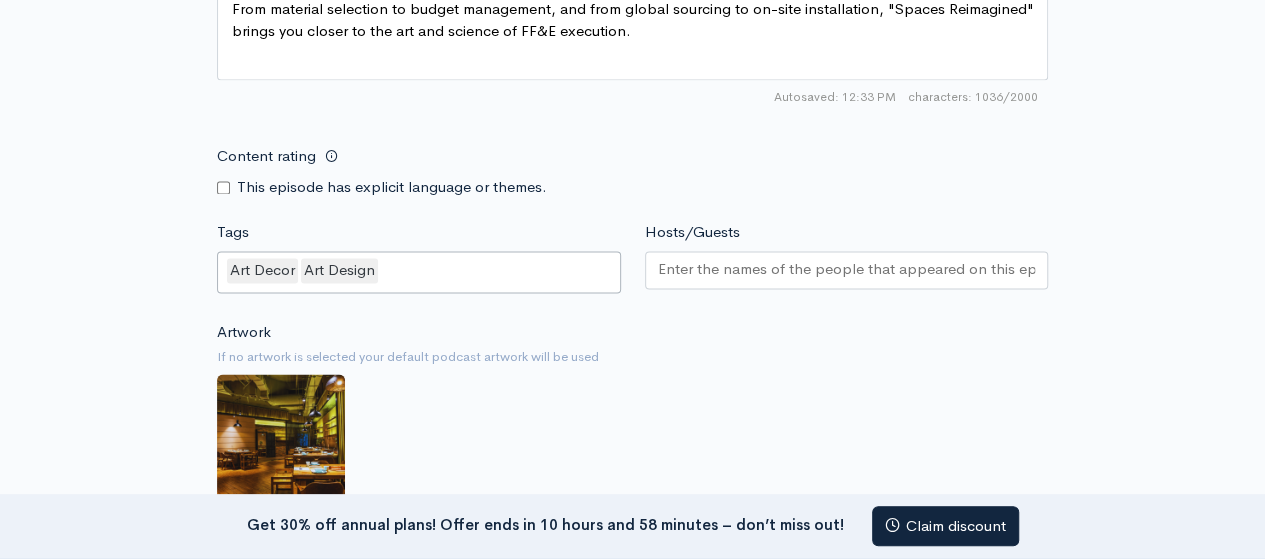 click on "Hosts/Guests" at bounding box center (847, 269) 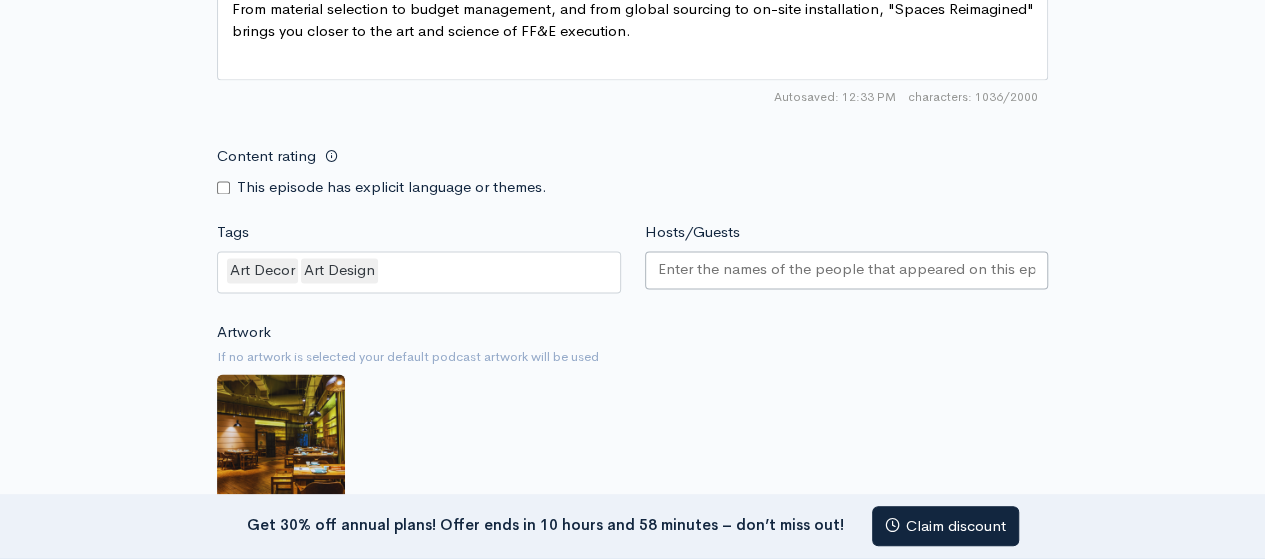paste on "FFE" 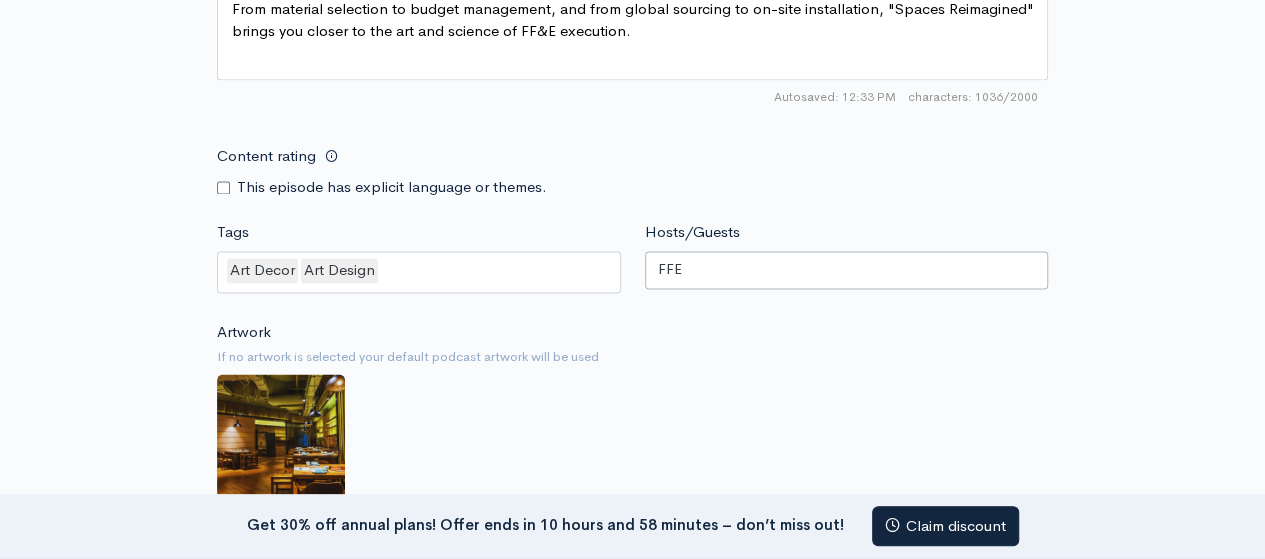 scroll, scrollTop: 0, scrollLeft: 0, axis: both 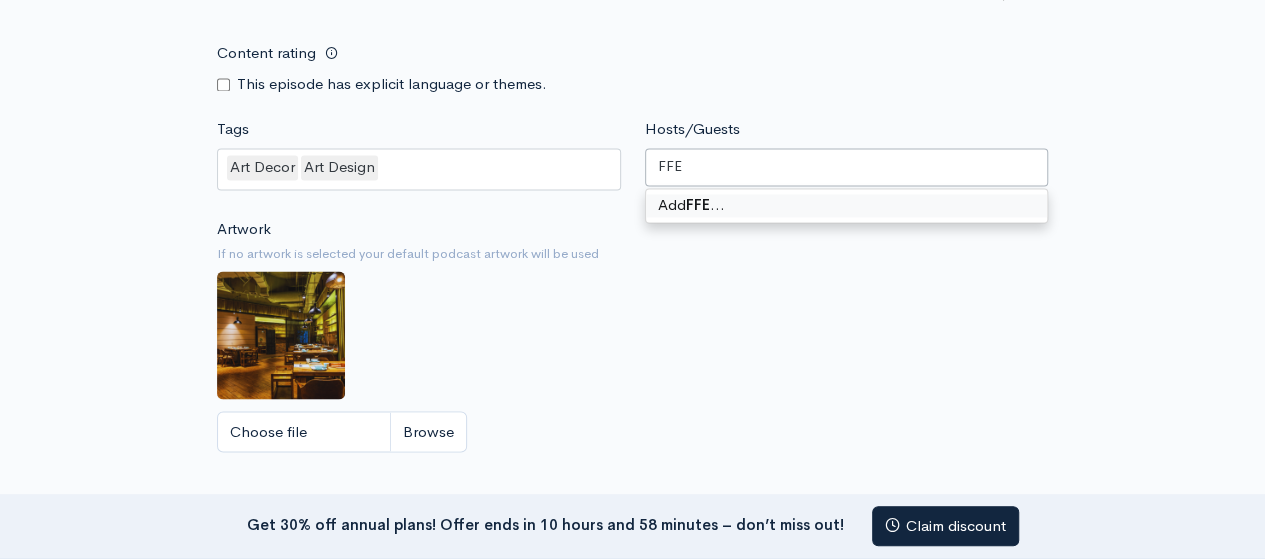 type 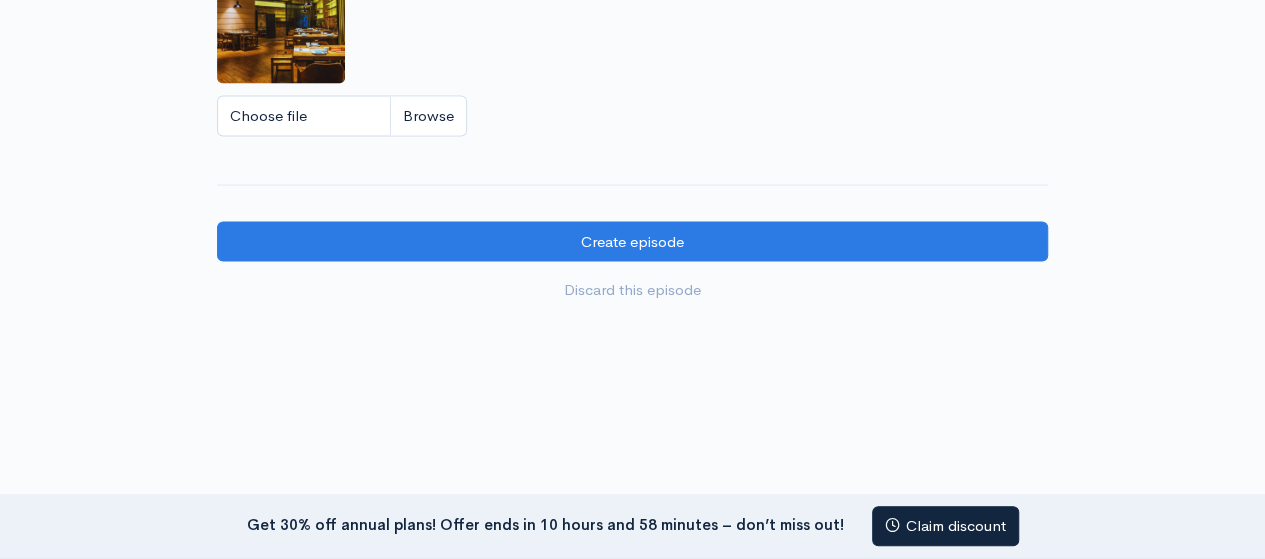 scroll, scrollTop: 1944, scrollLeft: 0, axis: vertical 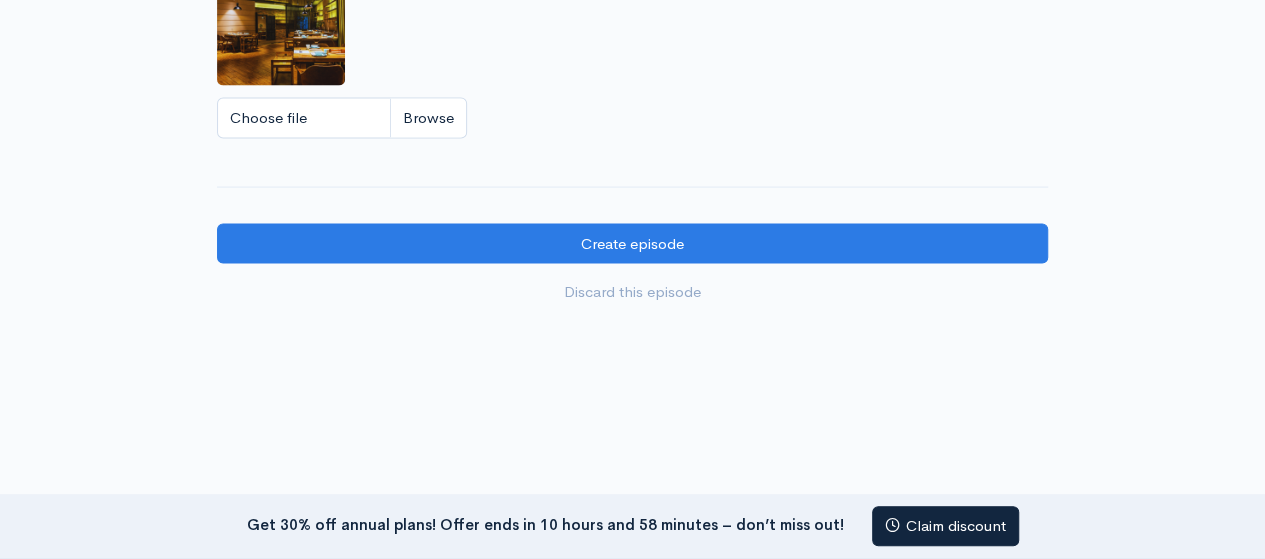 click on "Audio file       Choose file     Spaces Reimagined The Art of FF&E Design.mp3                 100   Complete   ZenCast recommends uploading an audio file exported from your editing
software as: MP3, Mono, CBR (Constant Bitrate), 96 kbps, 44.1 kHz and 16 bit   Episode type   Full (Complete content that stands by itself) Trailer (a short, promotional piece of content that represents a preview for a show) Bonus (extra content for a show (for example, behind the scenes information or interviews with the cast) Full (Complete content that stands by itself)     Season number   Current season: 1   1   Episode number   Most recent episode number: 0   1   Title   Spaces Reimagined: The Art of FF&E Design   Your episode title should  not  include your podcast
title, episode number, or season number.   Slug   spaces-reimagined-the-art-of-ffe-design   The slug will be used in the URL for the episode.     Subtitle     No need to repeat the main title of the episode, it's best to add a little more context." at bounding box center [632, -697] 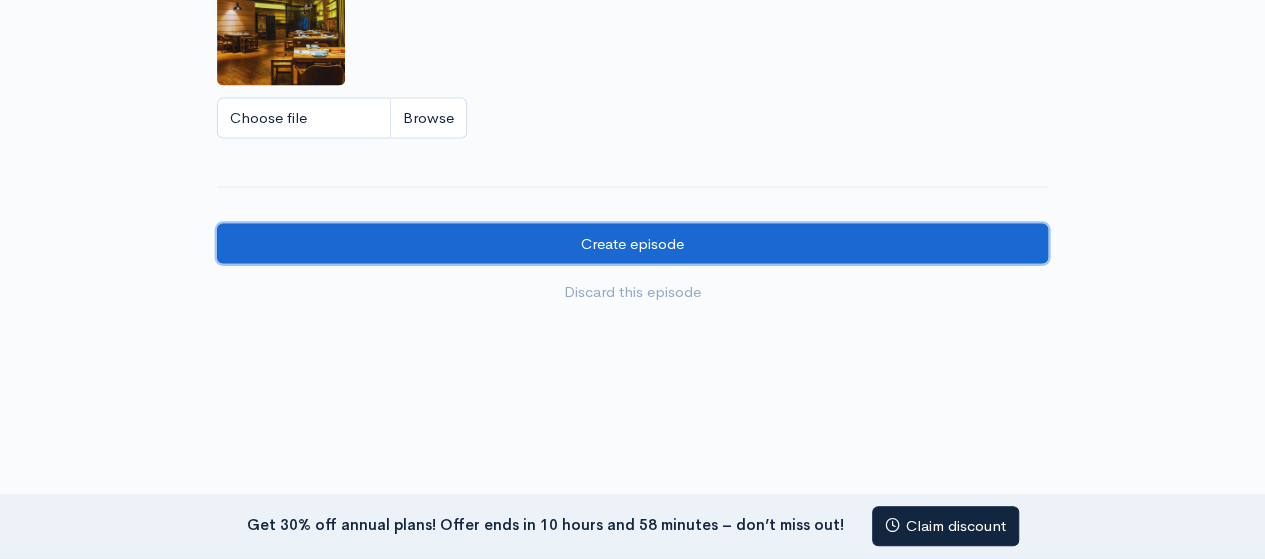 click on "Create episode" at bounding box center (632, 244) 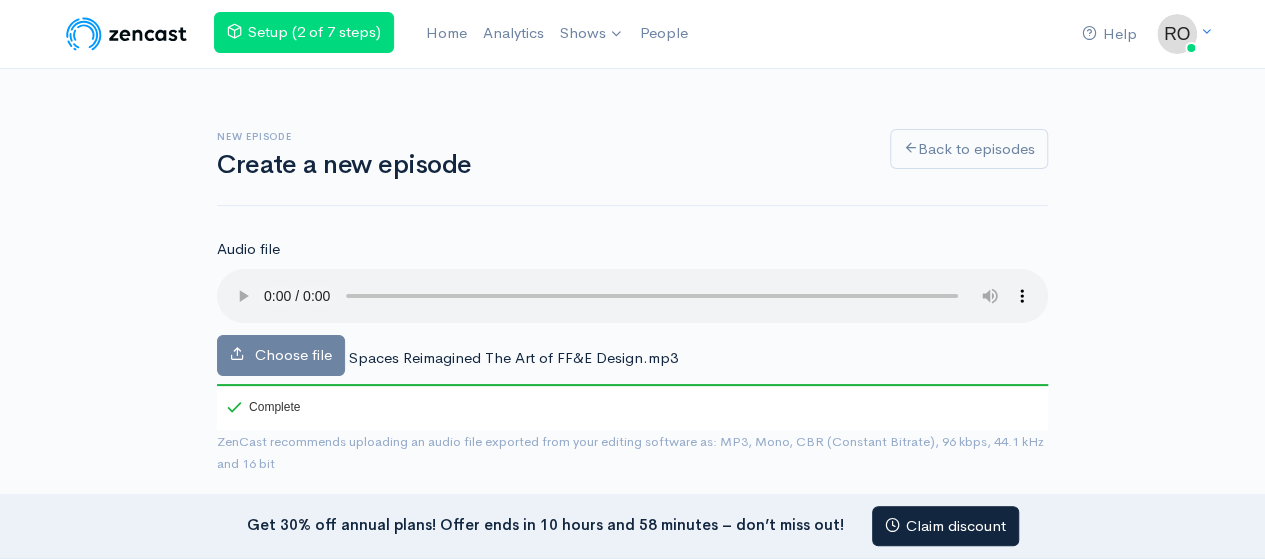scroll, scrollTop: 620, scrollLeft: 0, axis: vertical 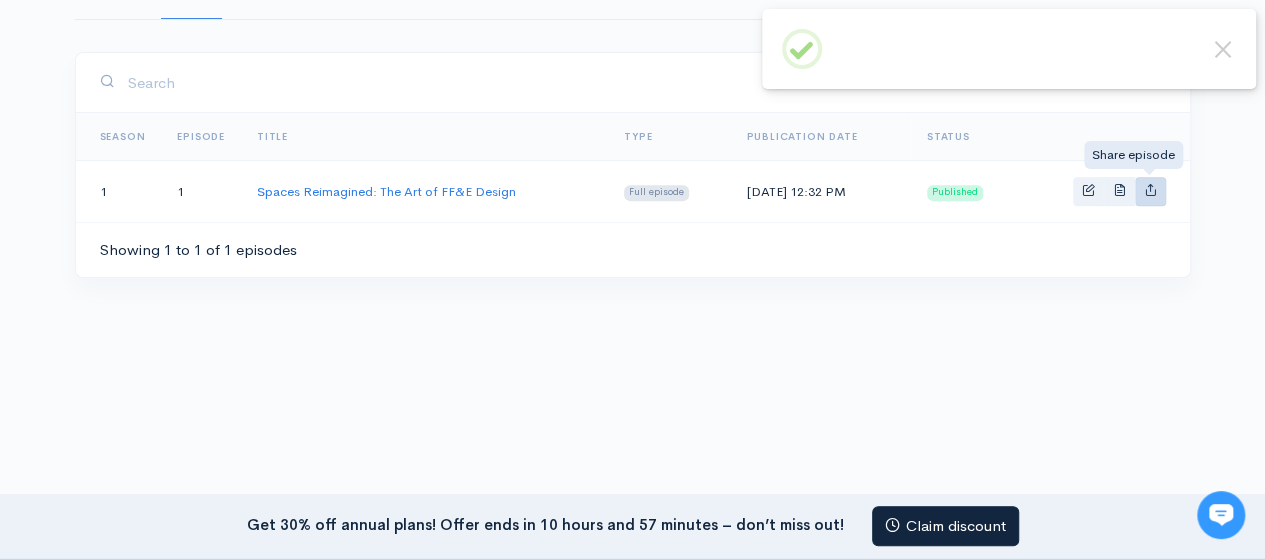 click at bounding box center [1150, 189] 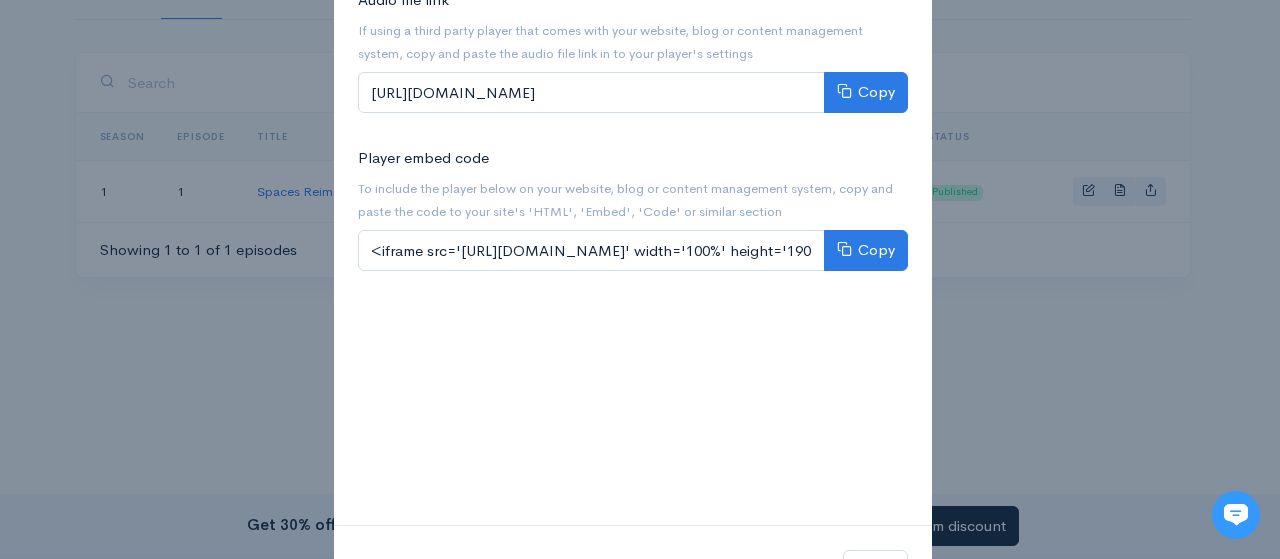 scroll, scrollTop: 396, scrollLeft: 0, axis: vertical 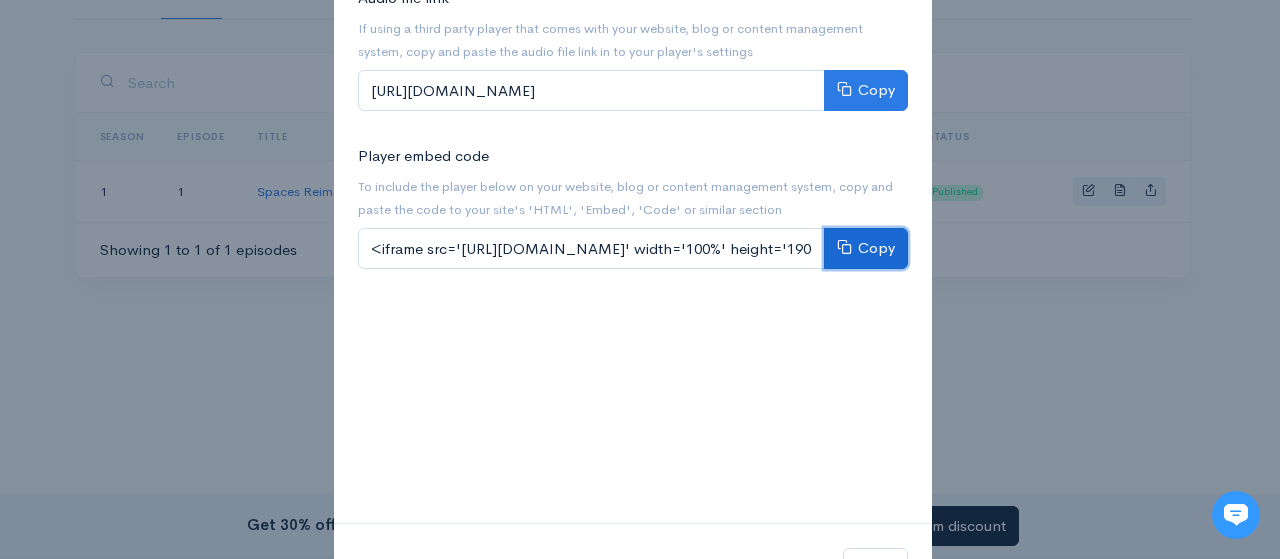 click on "Copy" at bounding box center (866, 248) 